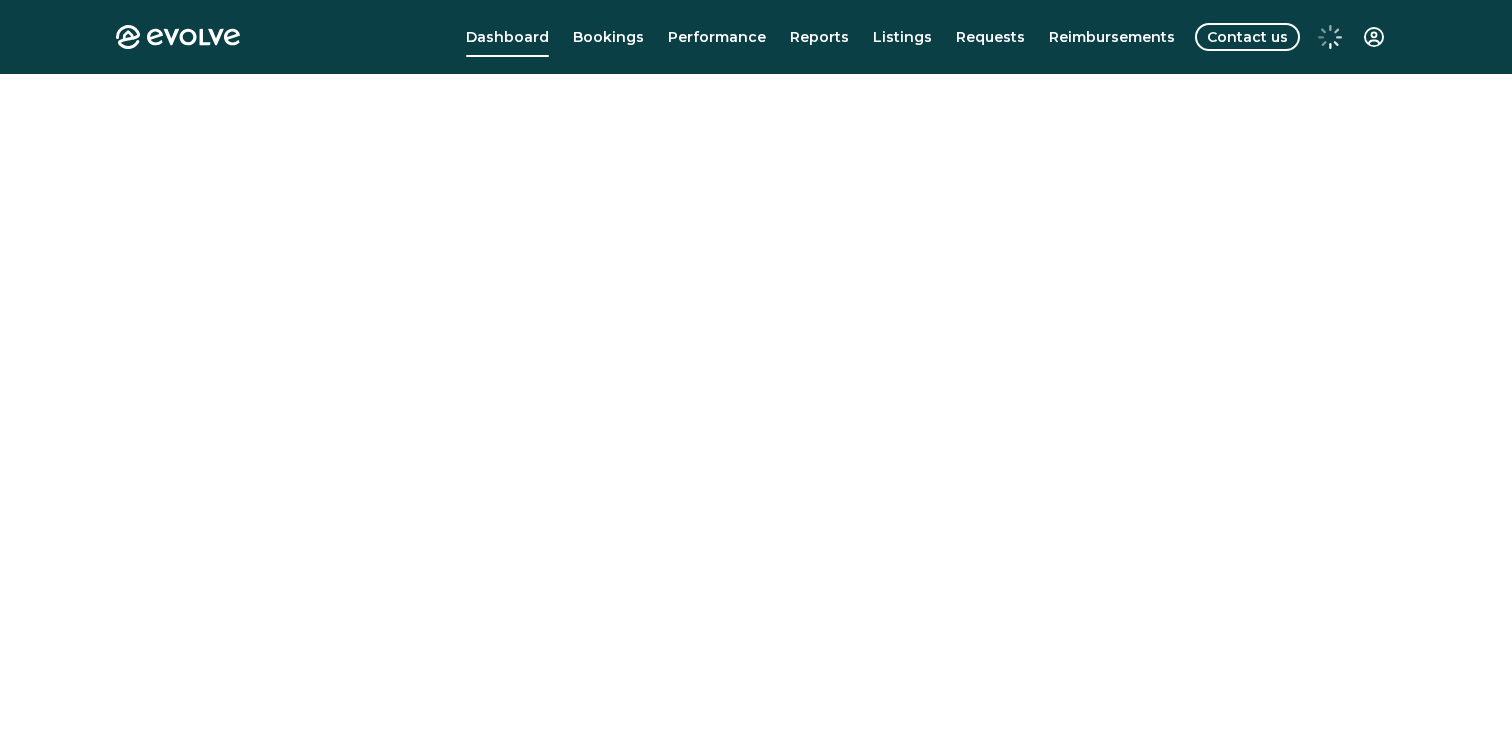 scroll, scrollTop: 0, scrollLeft: 0, axis: both 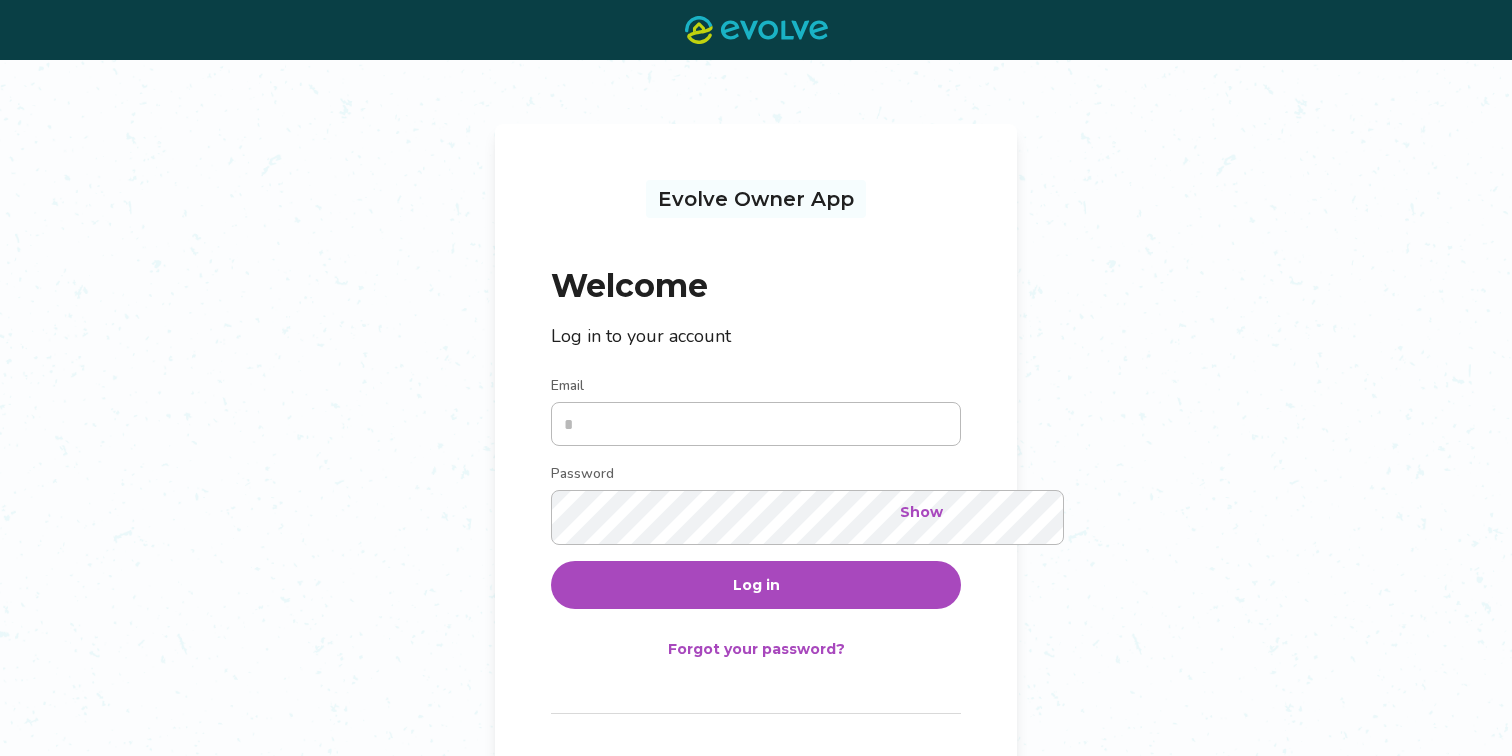 type on "**********" 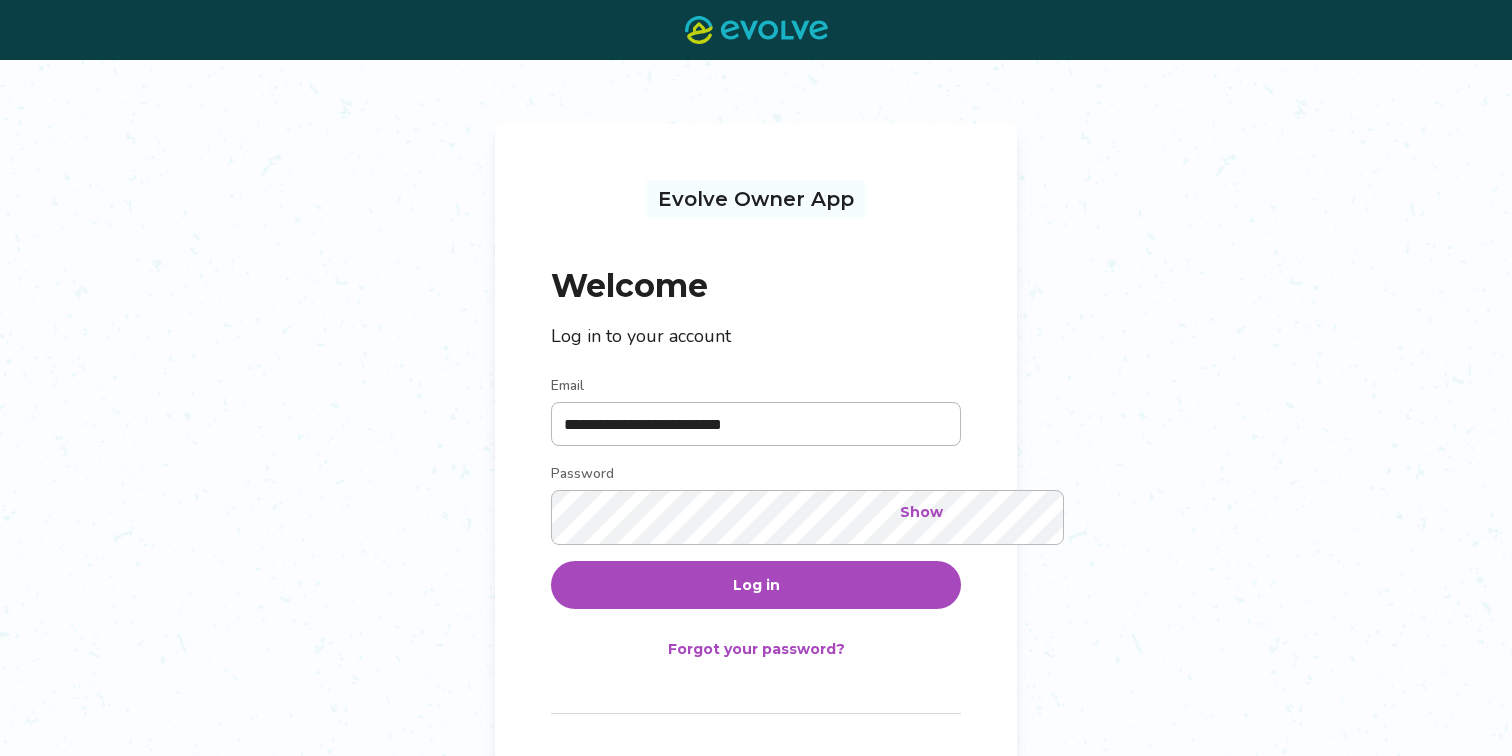 click on "Log in" at bounding box center [756, 585] 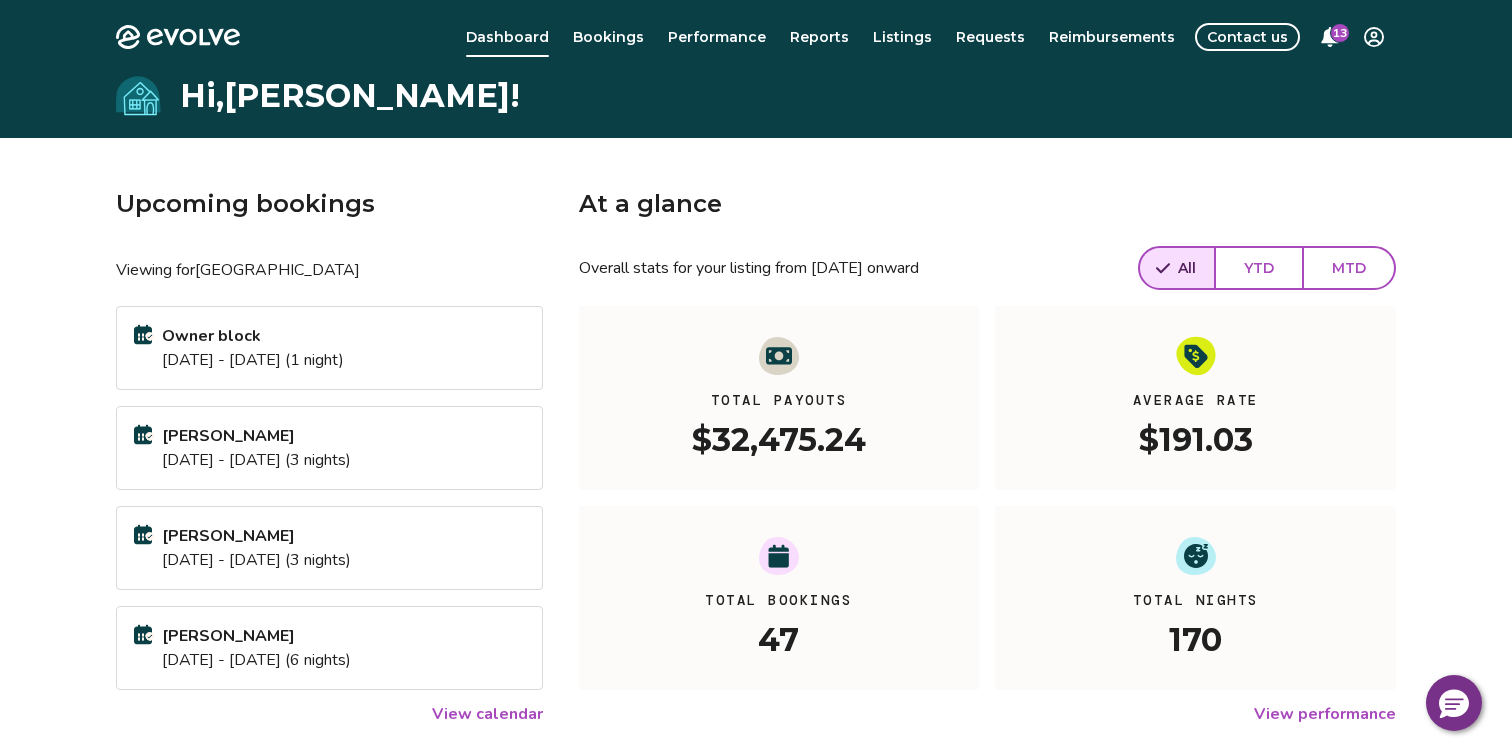 click on "[PERSON_NAME]" at bounding box center (256, 436) 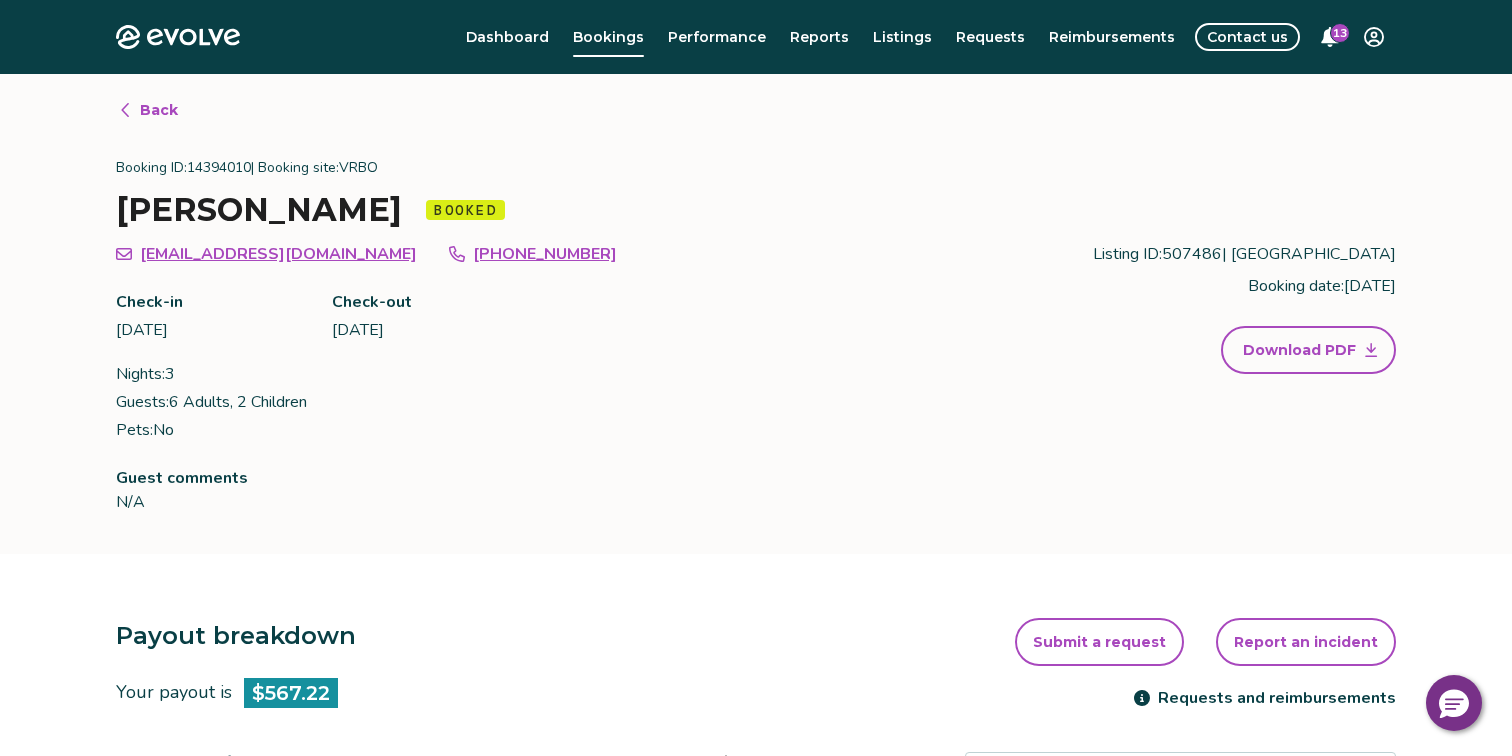 click on "Back" at bounding box center (159, 110) 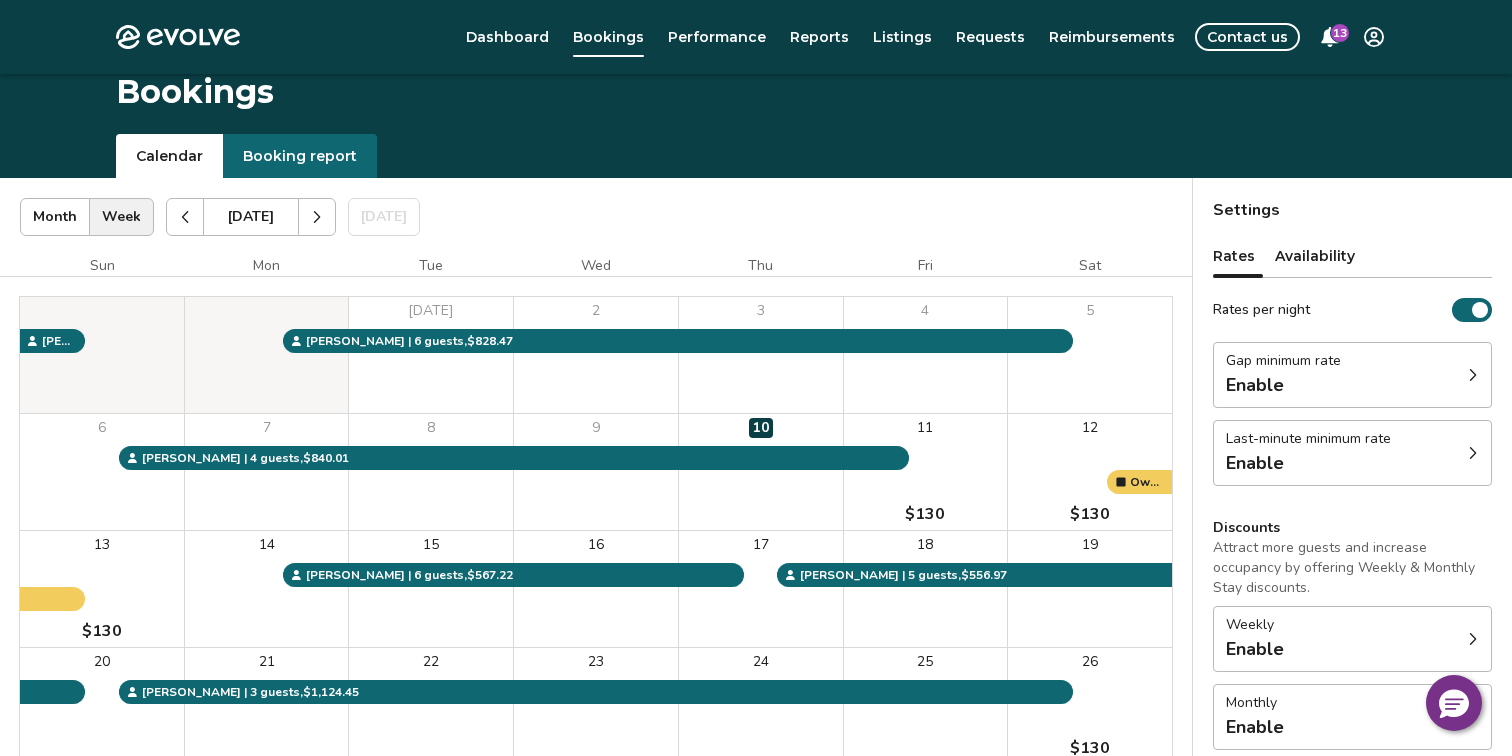 scroll, scrollTop: 0, scrollLeft: 0, axis: both 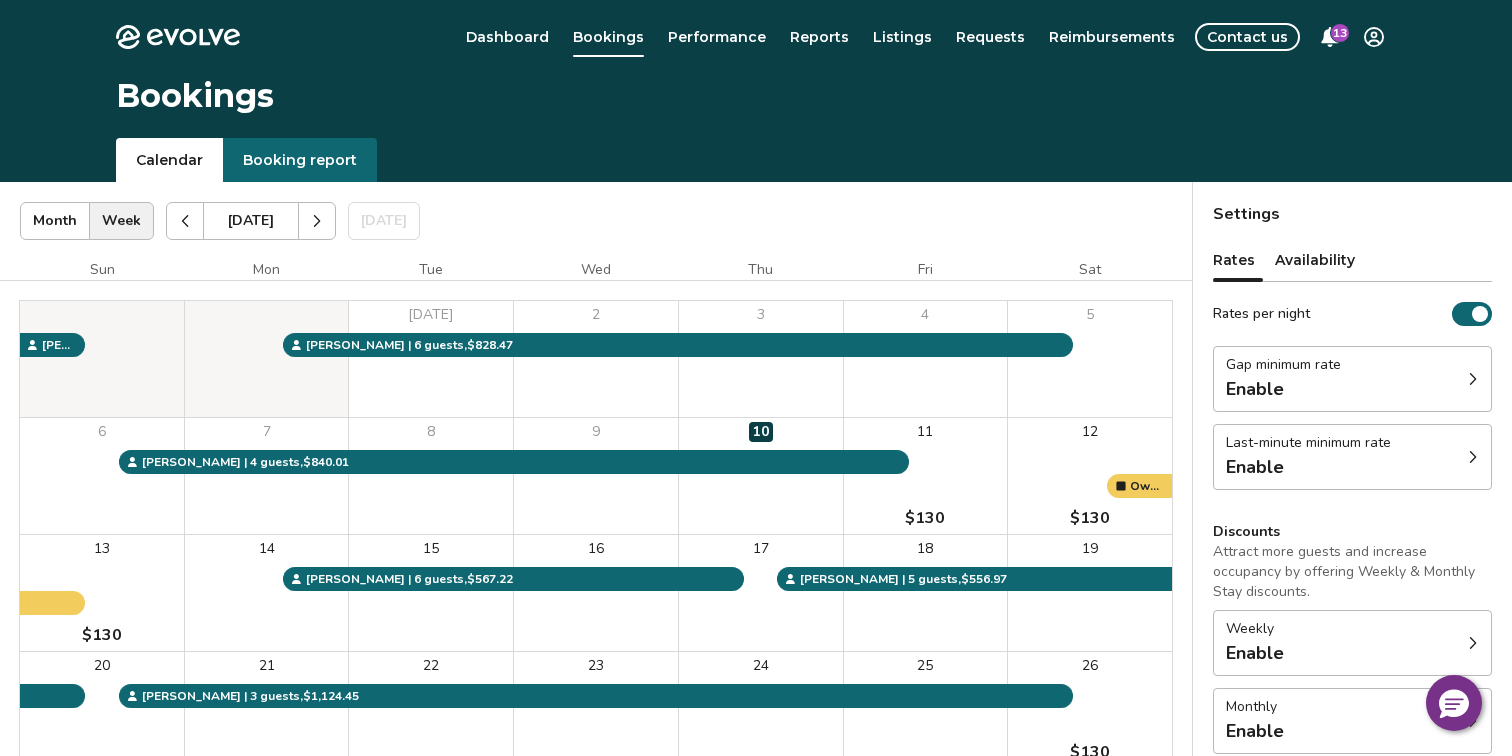 click at bounding box center [317, 221] 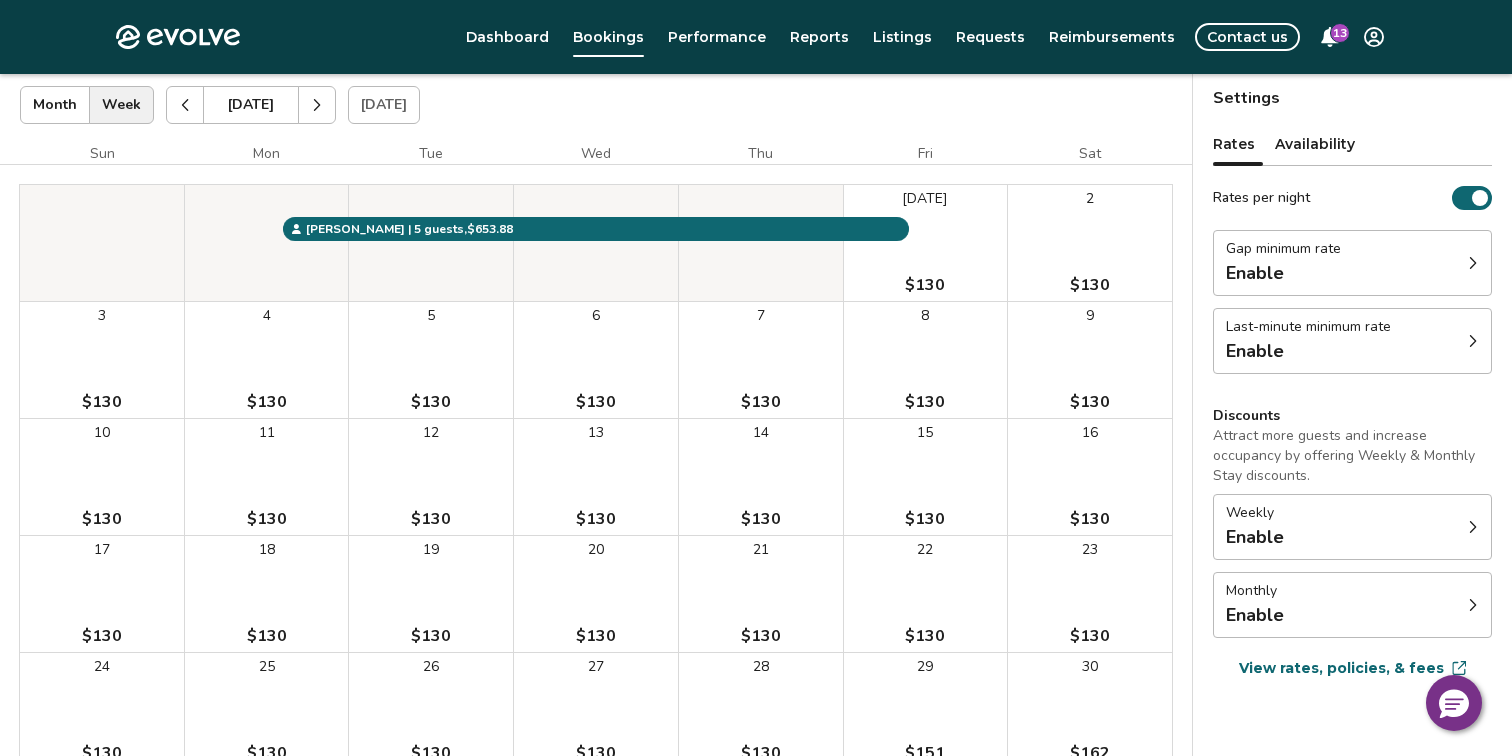 scroll, scrollTop: 115, scrollLeft: 0, axis: vertical 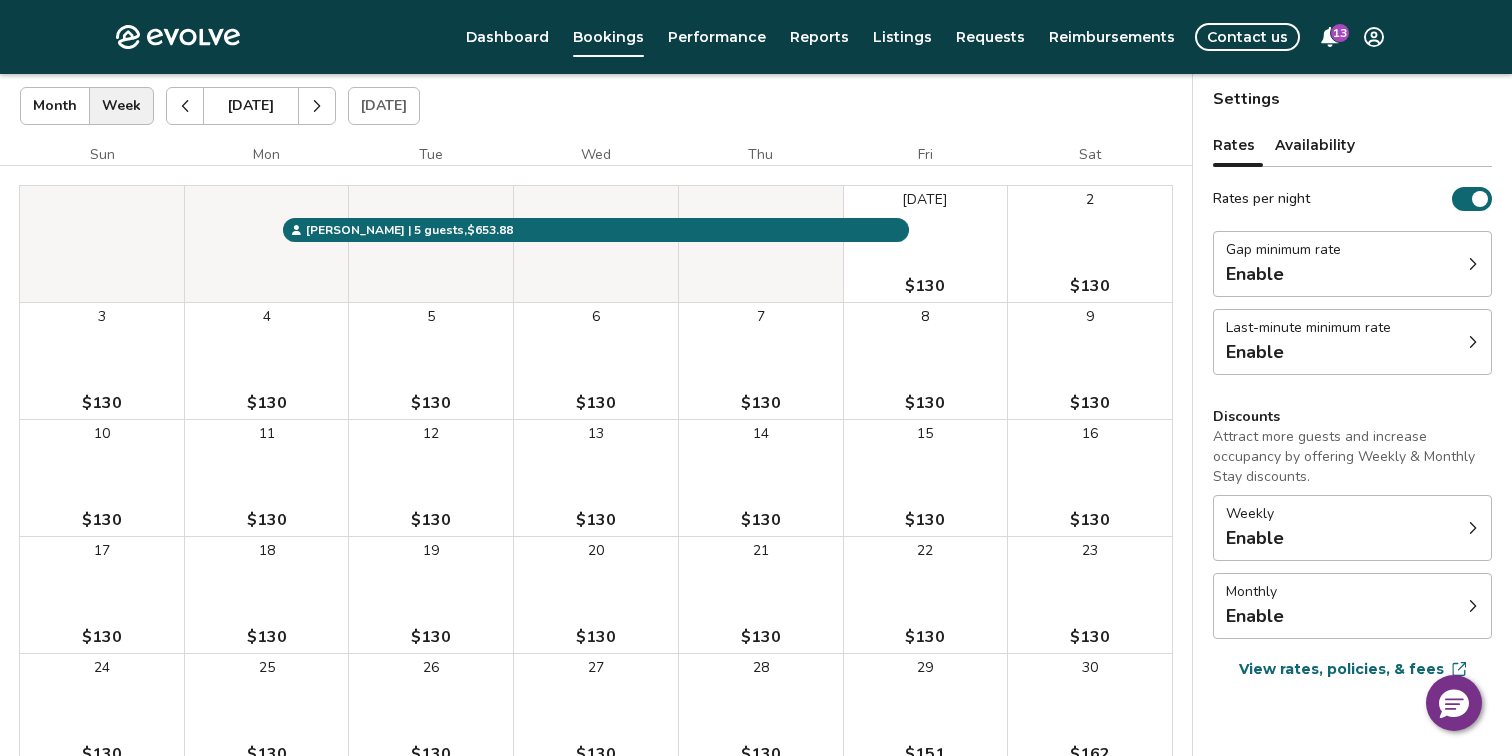 click on "Availability" at bounding box center [1315, 145] 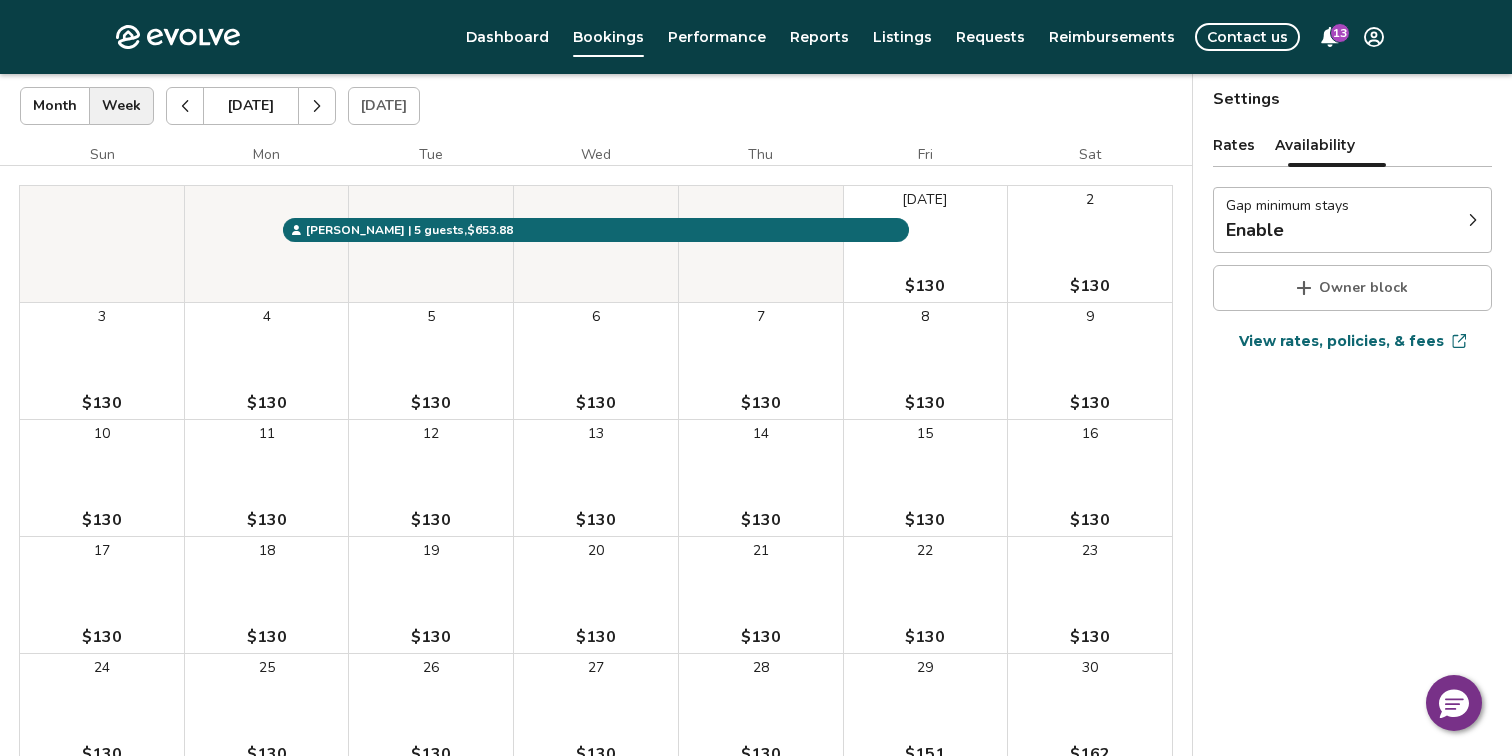 click on "Gap minimum stays Enable" at bounding box center (1352, 220) 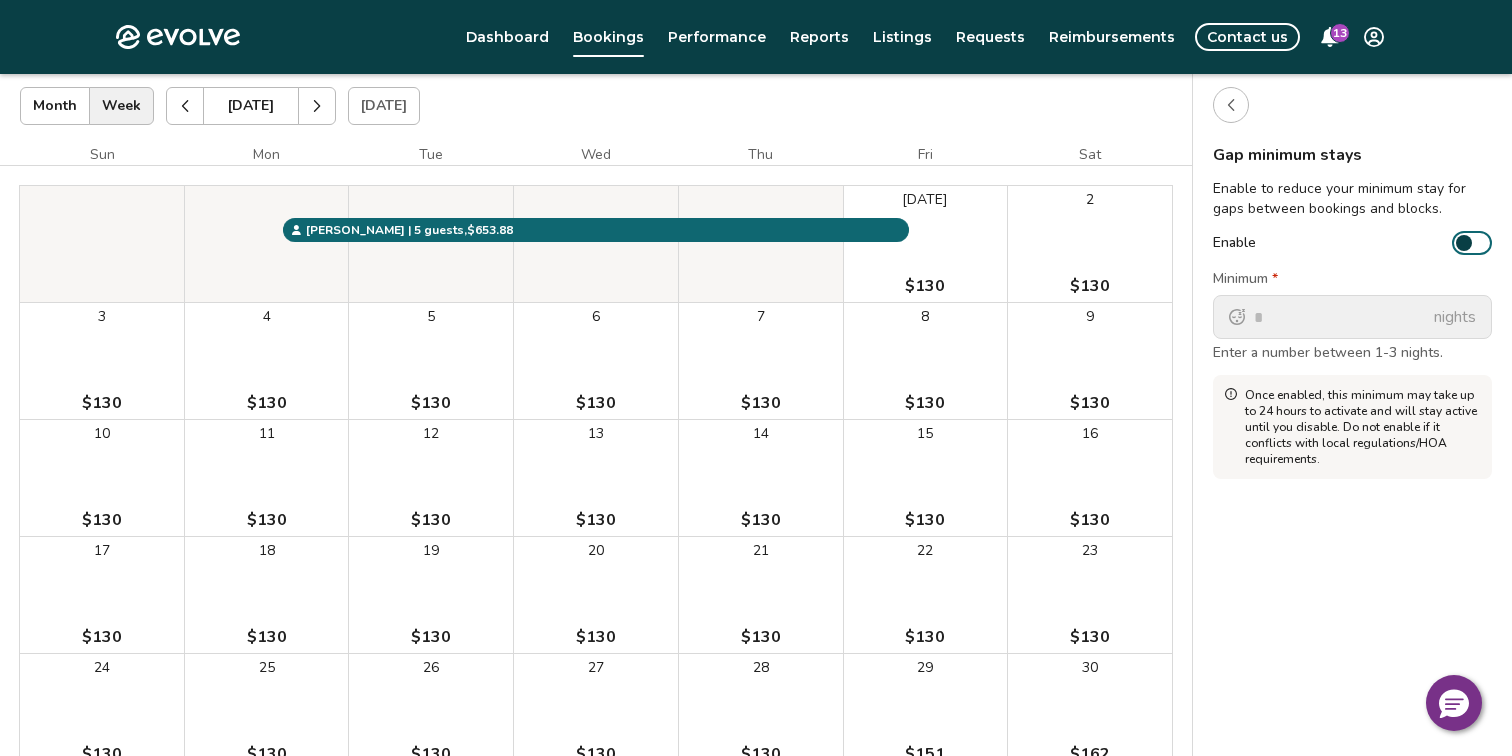 click 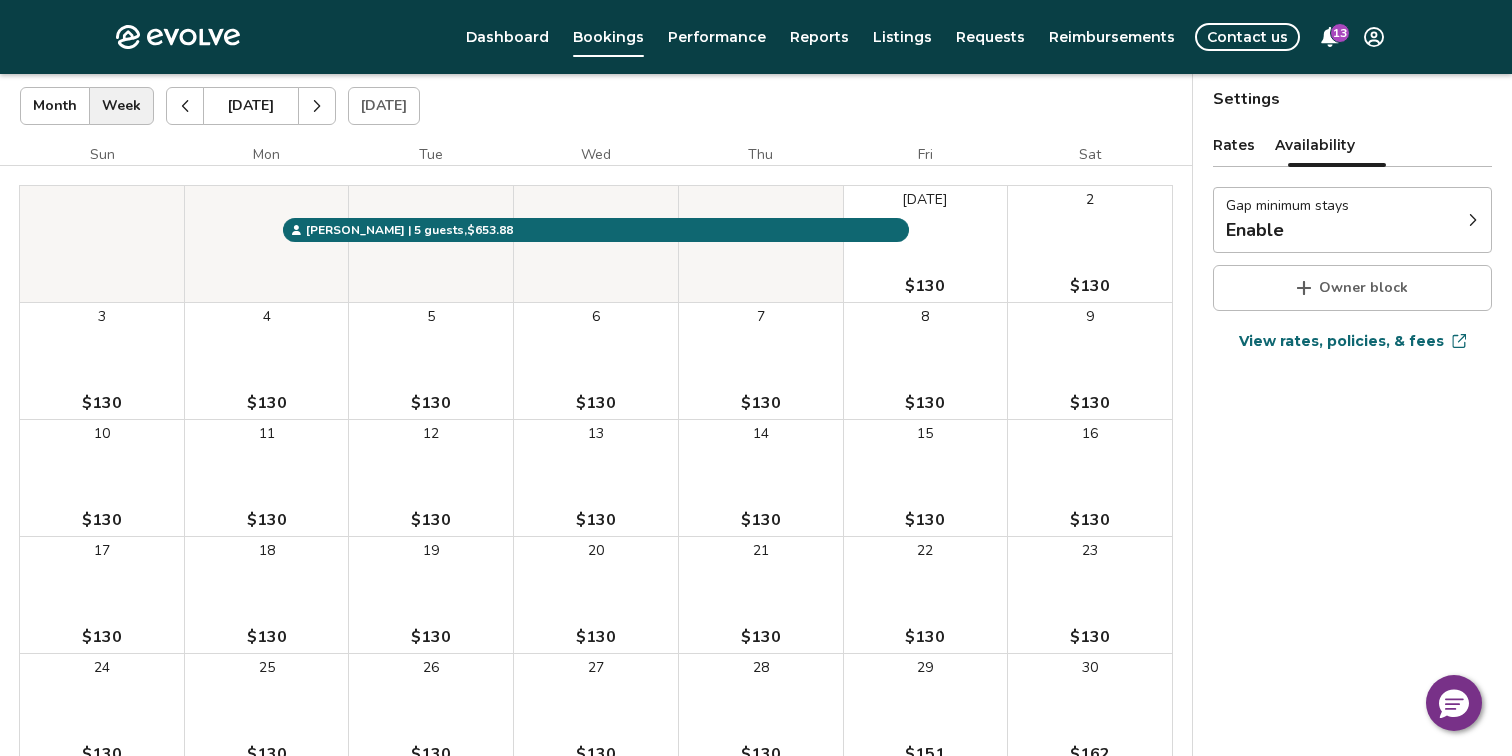click at bounding box center (185, 106) 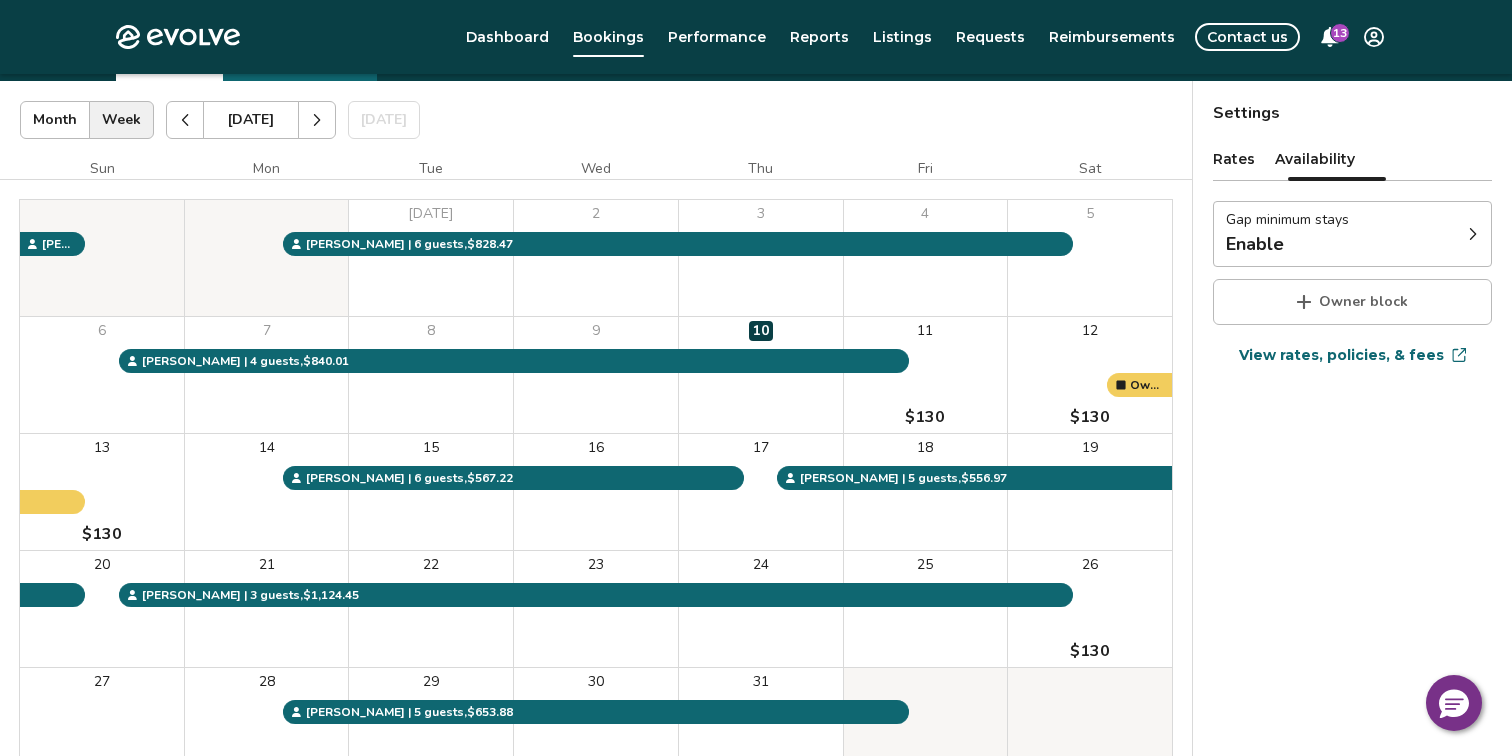 scroll, scrollTop: 100, scrollLeft: 0, axis: vertical 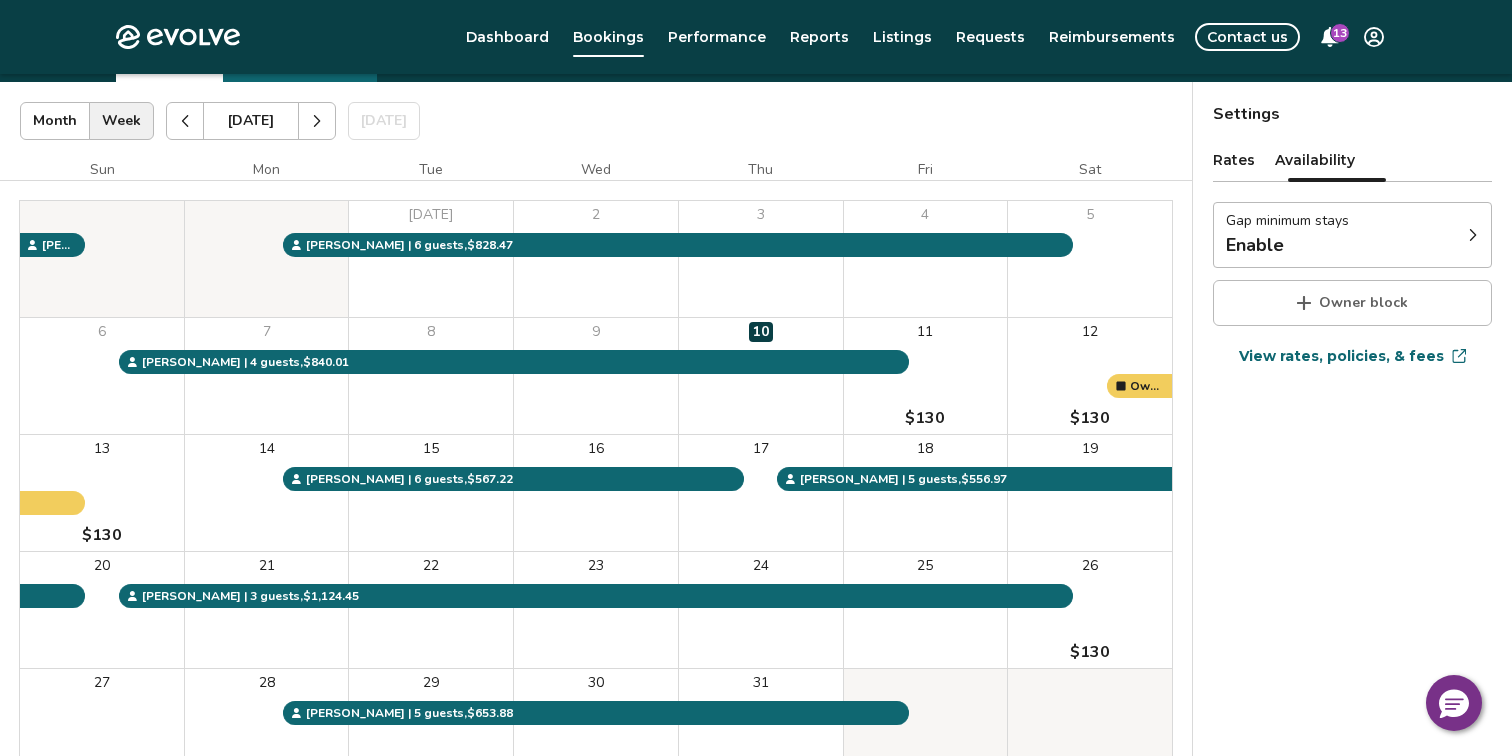 click at bounding box center (317, 121) 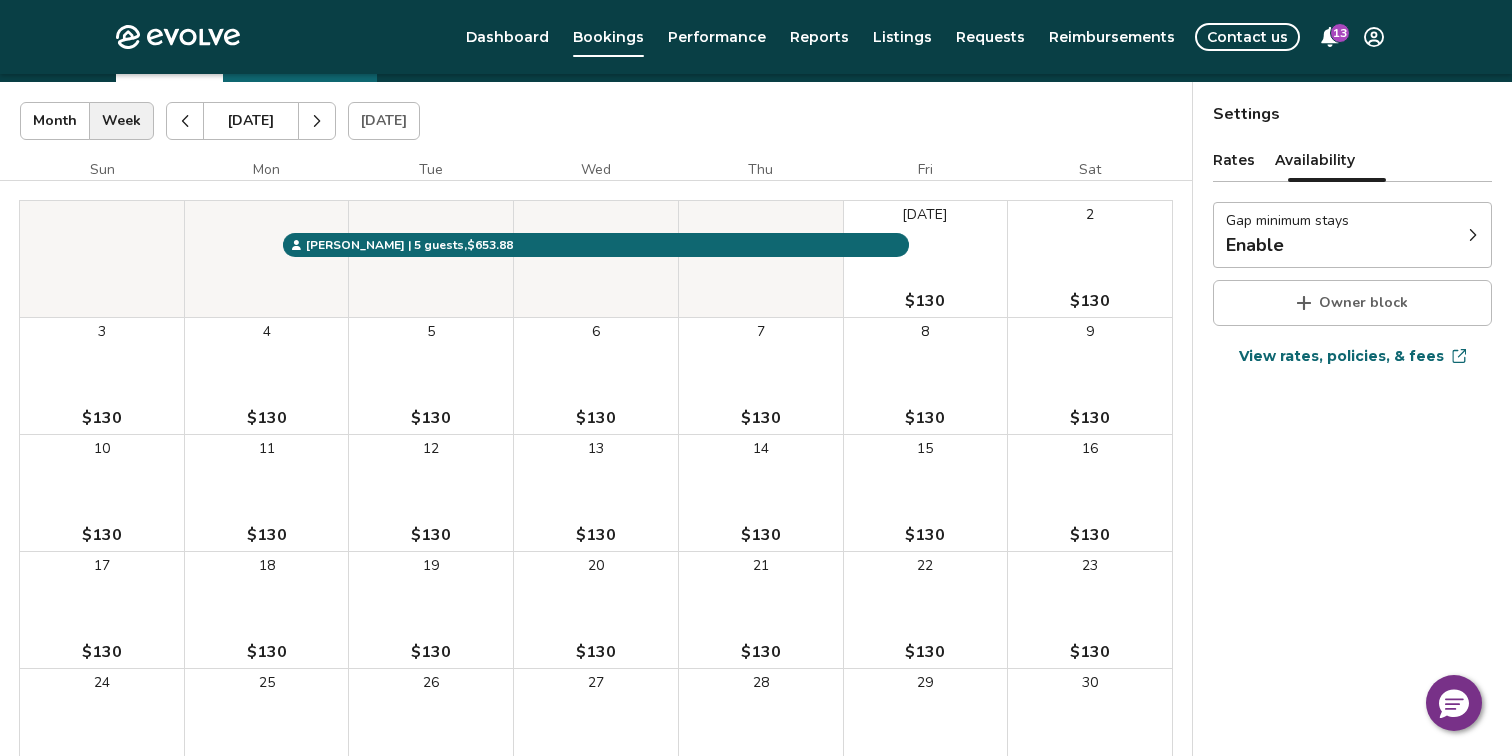 click on "Rates" at bounding box center (1234, 160) 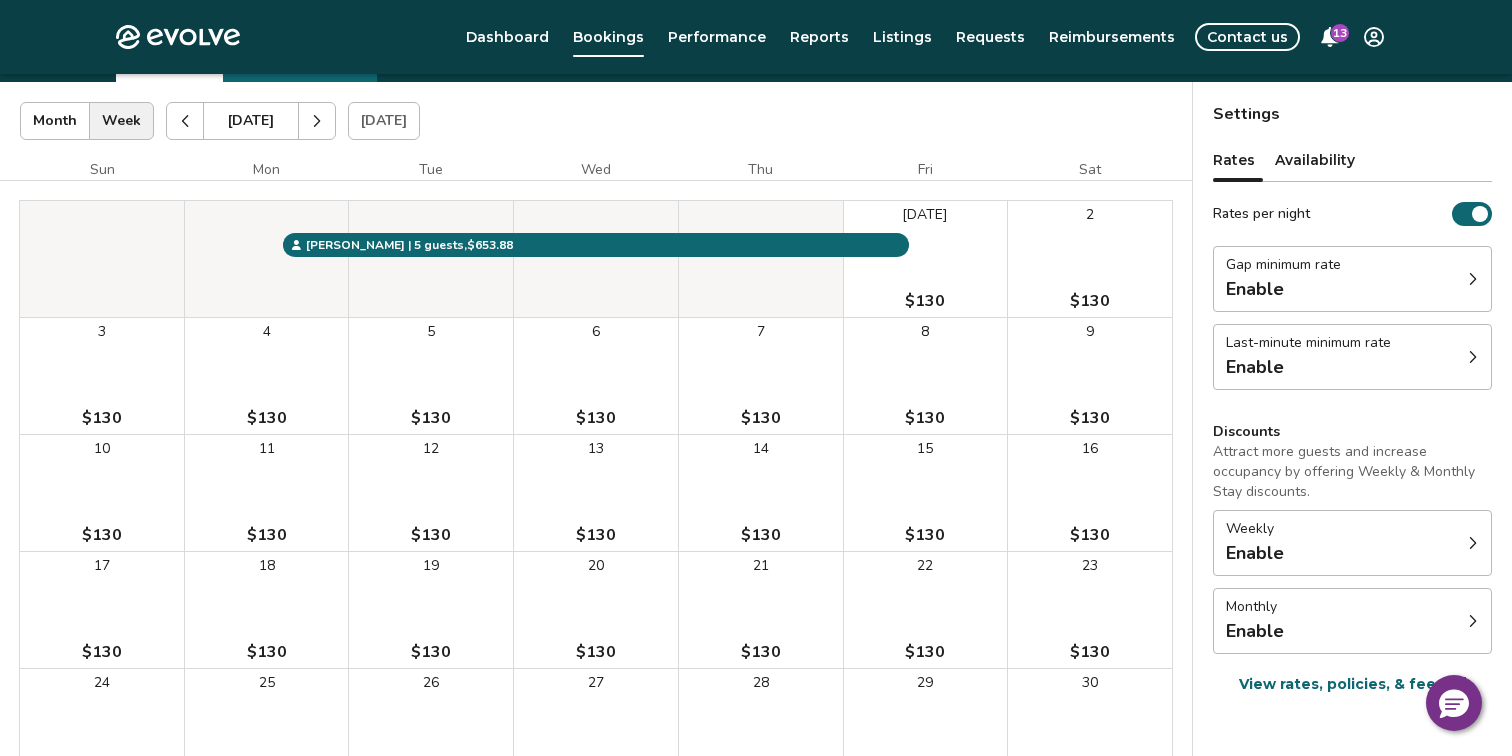 click on "Enable" at bounding box center [1308, 367] 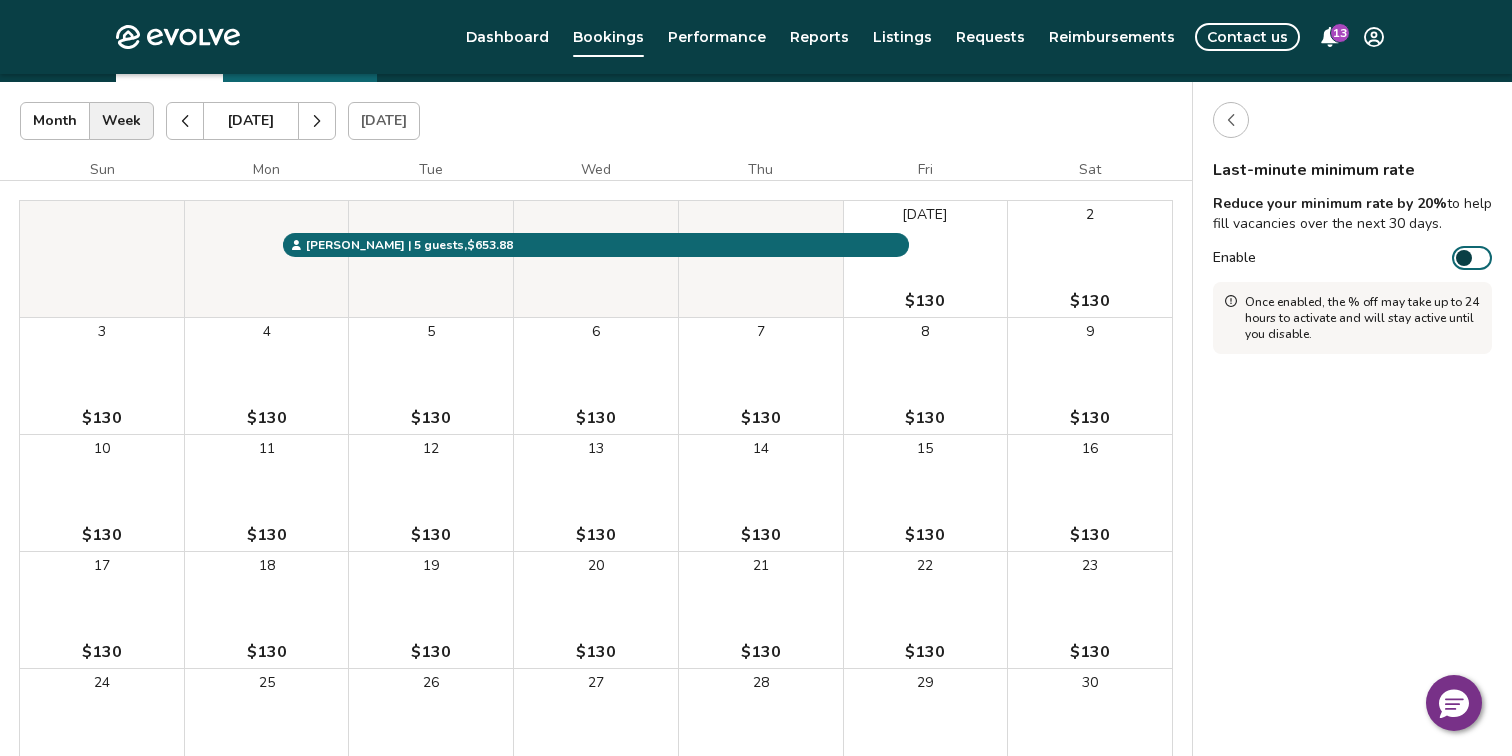 click 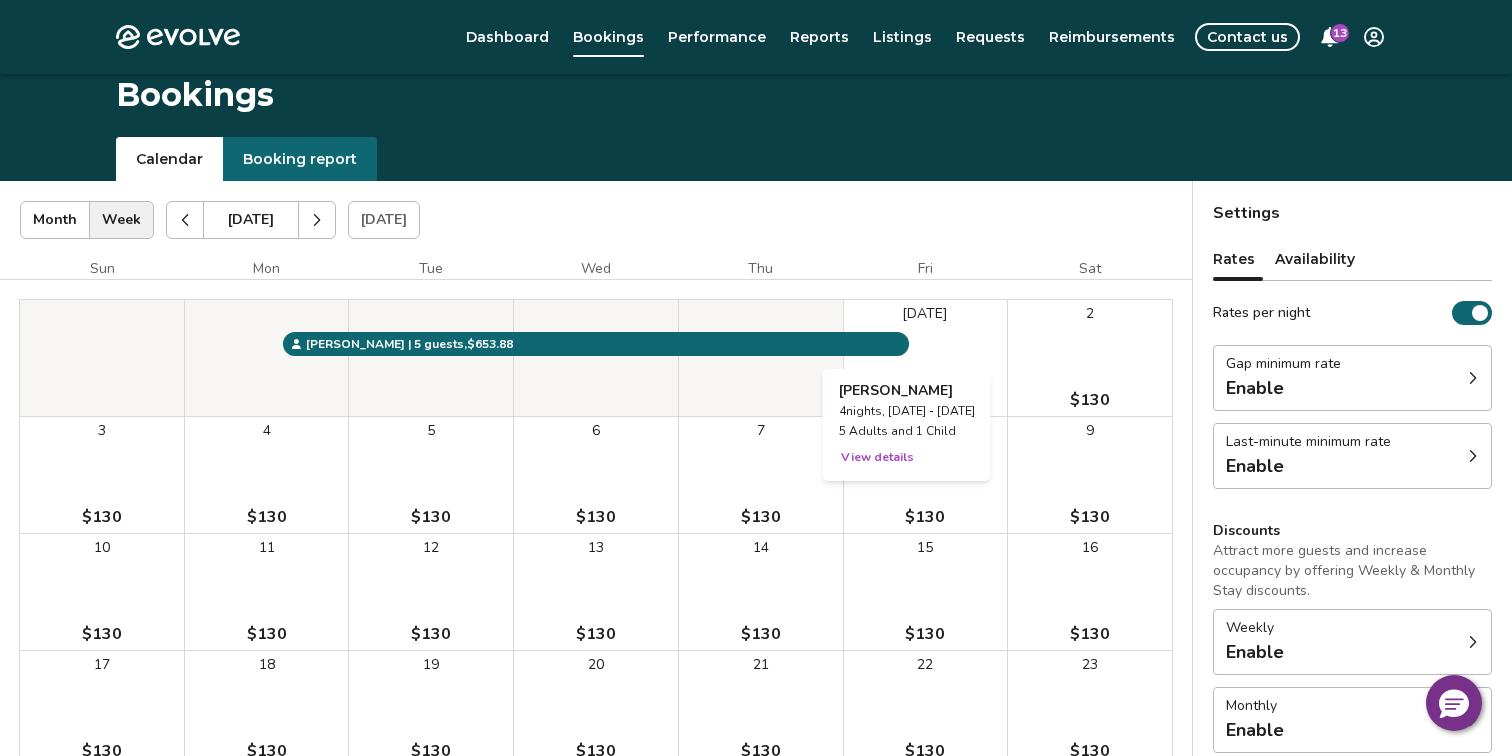 scroll, scrollTop: 0, scrollLeft: 0, axis: both 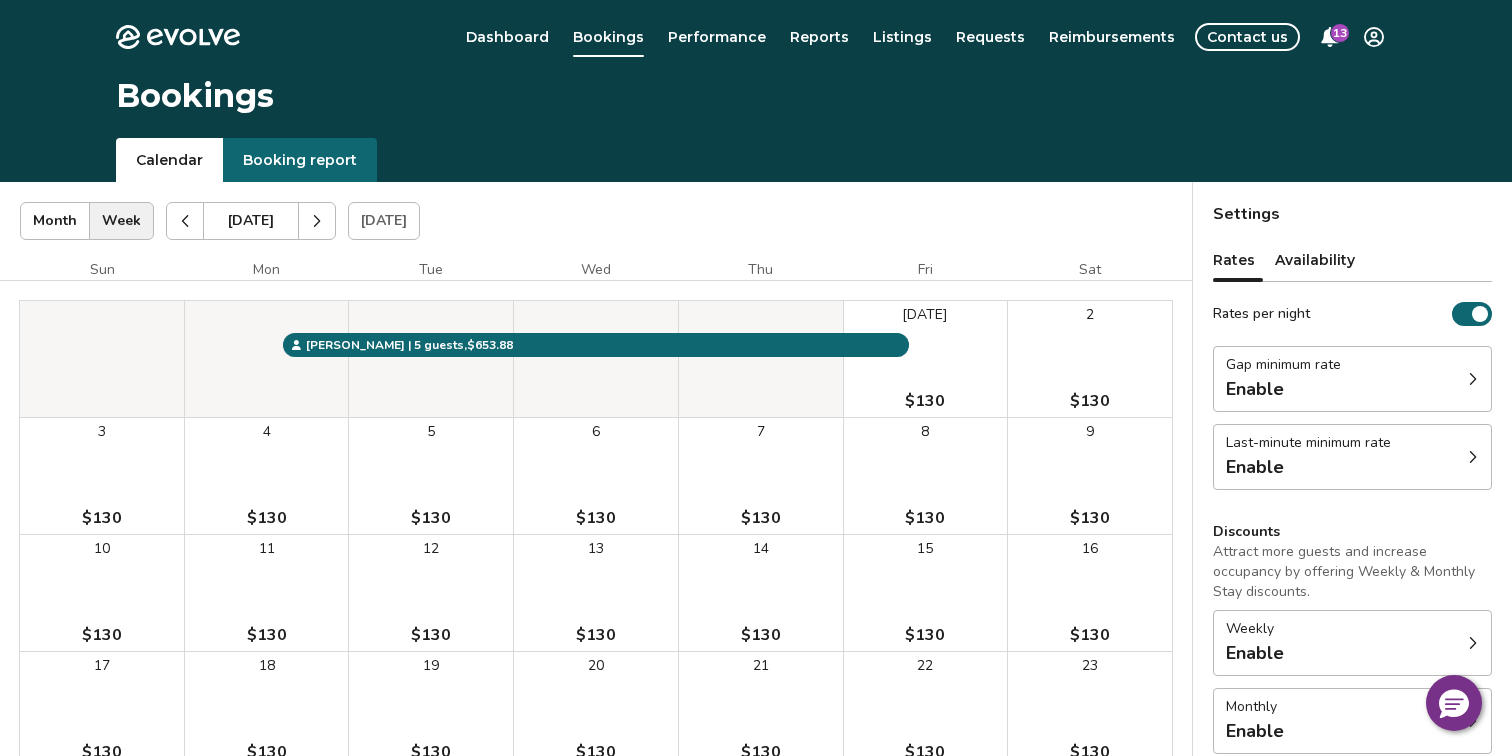 click at bounding box center (185, 221) 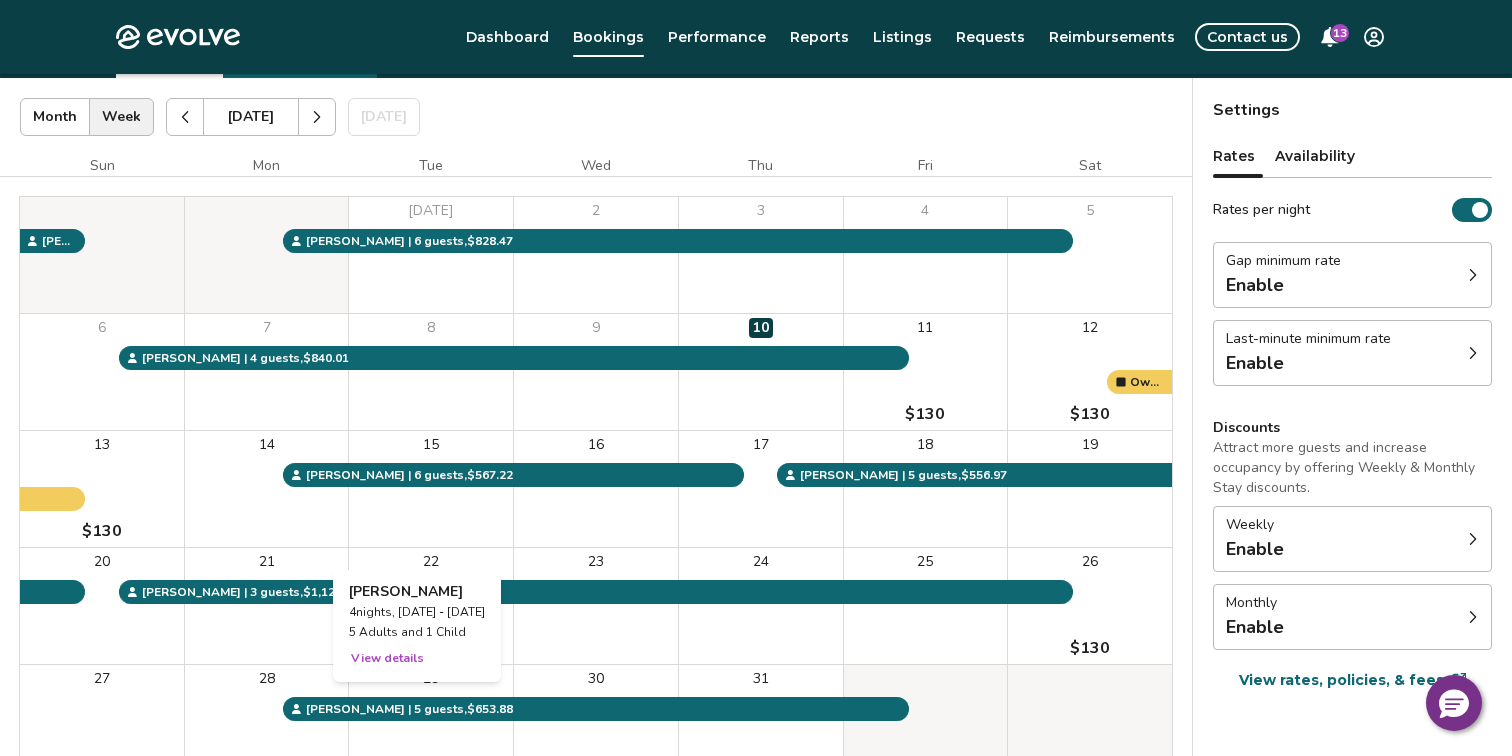 scroll, scrollTop: 80, scrollLeft: 0, axis: vertical 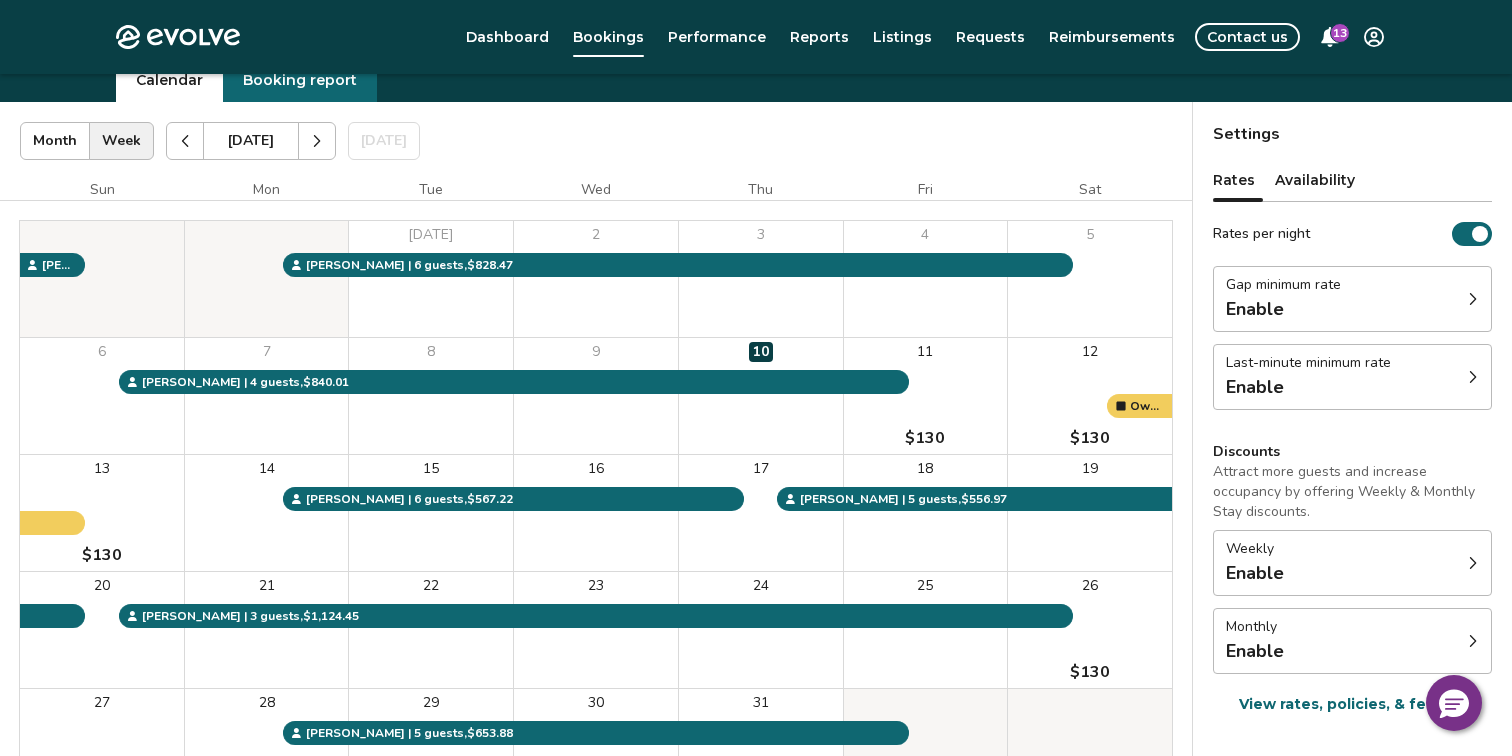 click at bounding box center [317, 141] 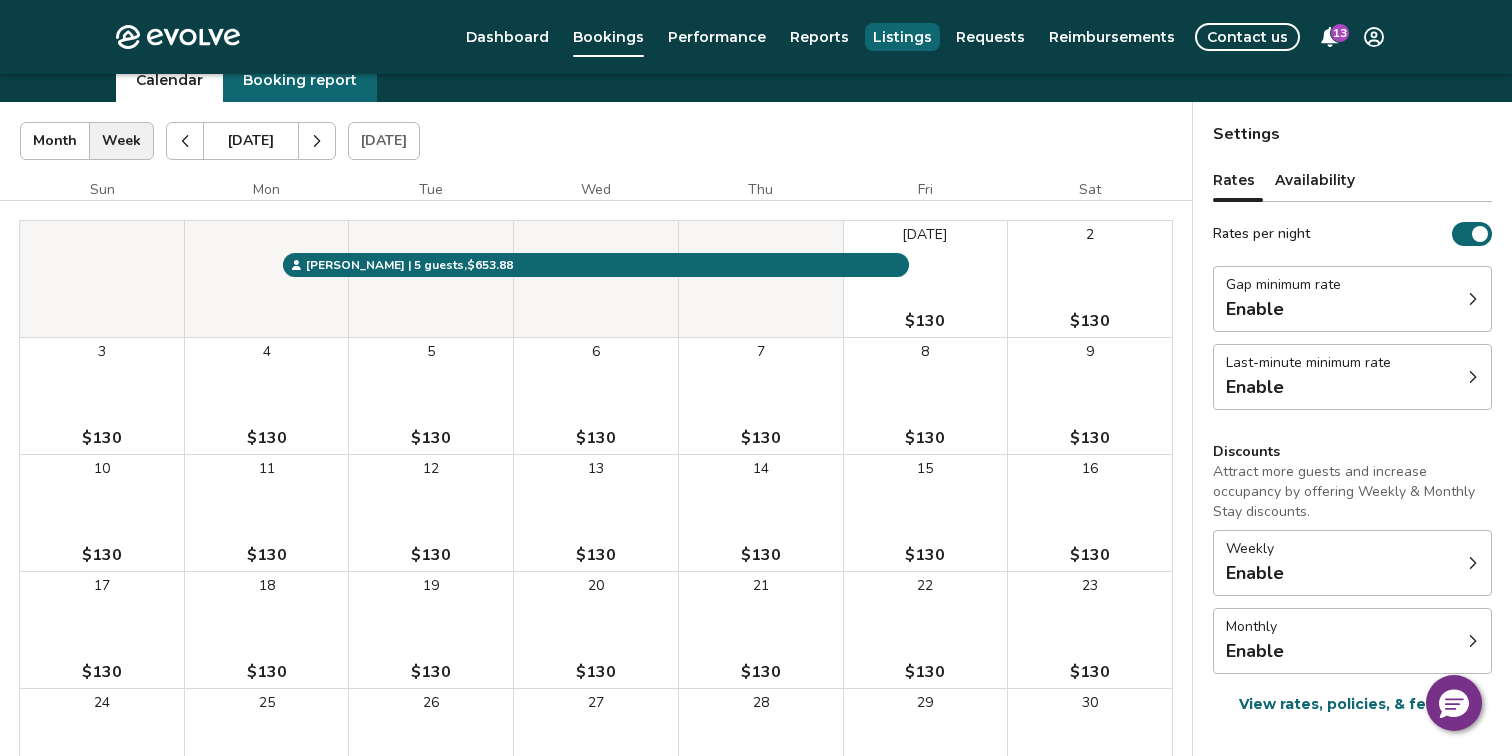 click on "Listings" at bounding box center (902, 37) 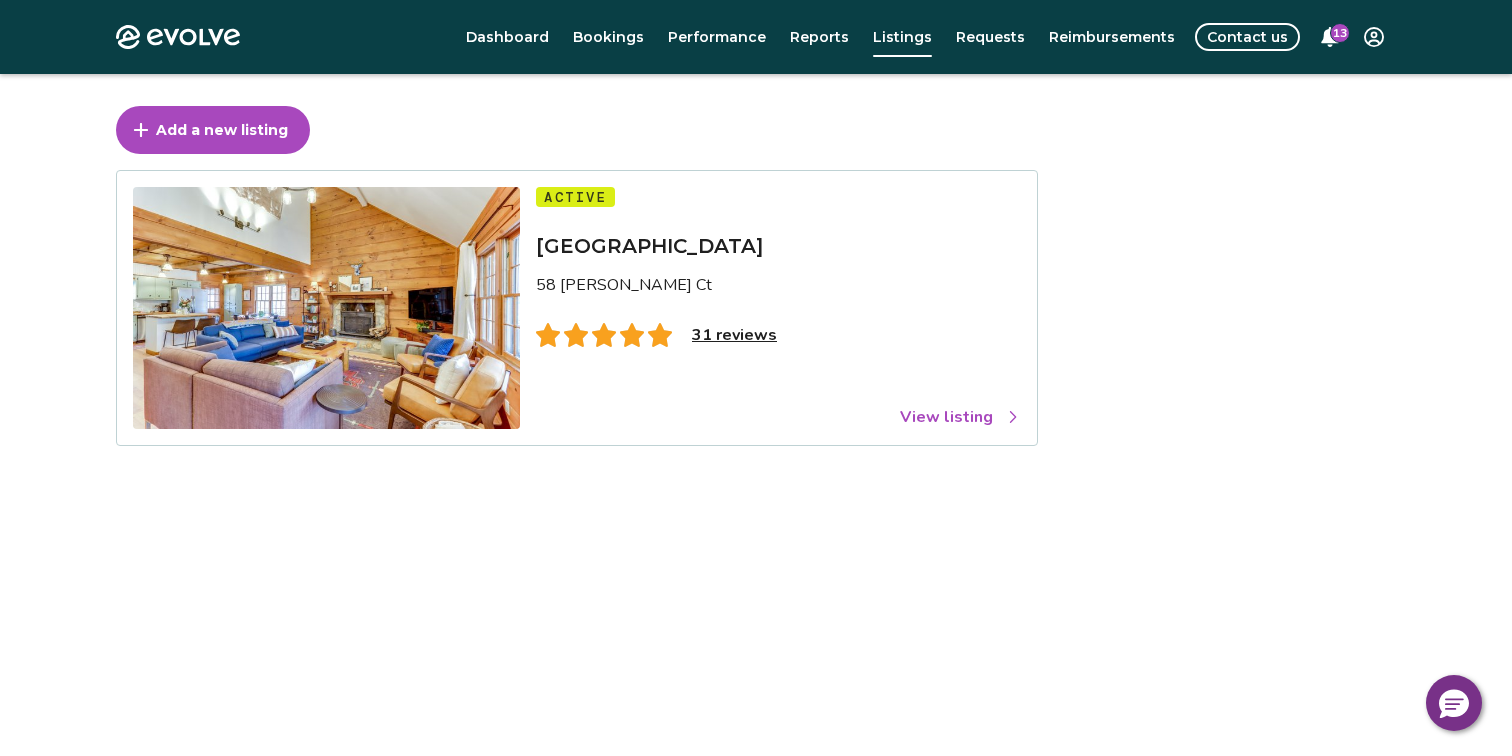 click on "View listing" at bounding box center (960, 417) 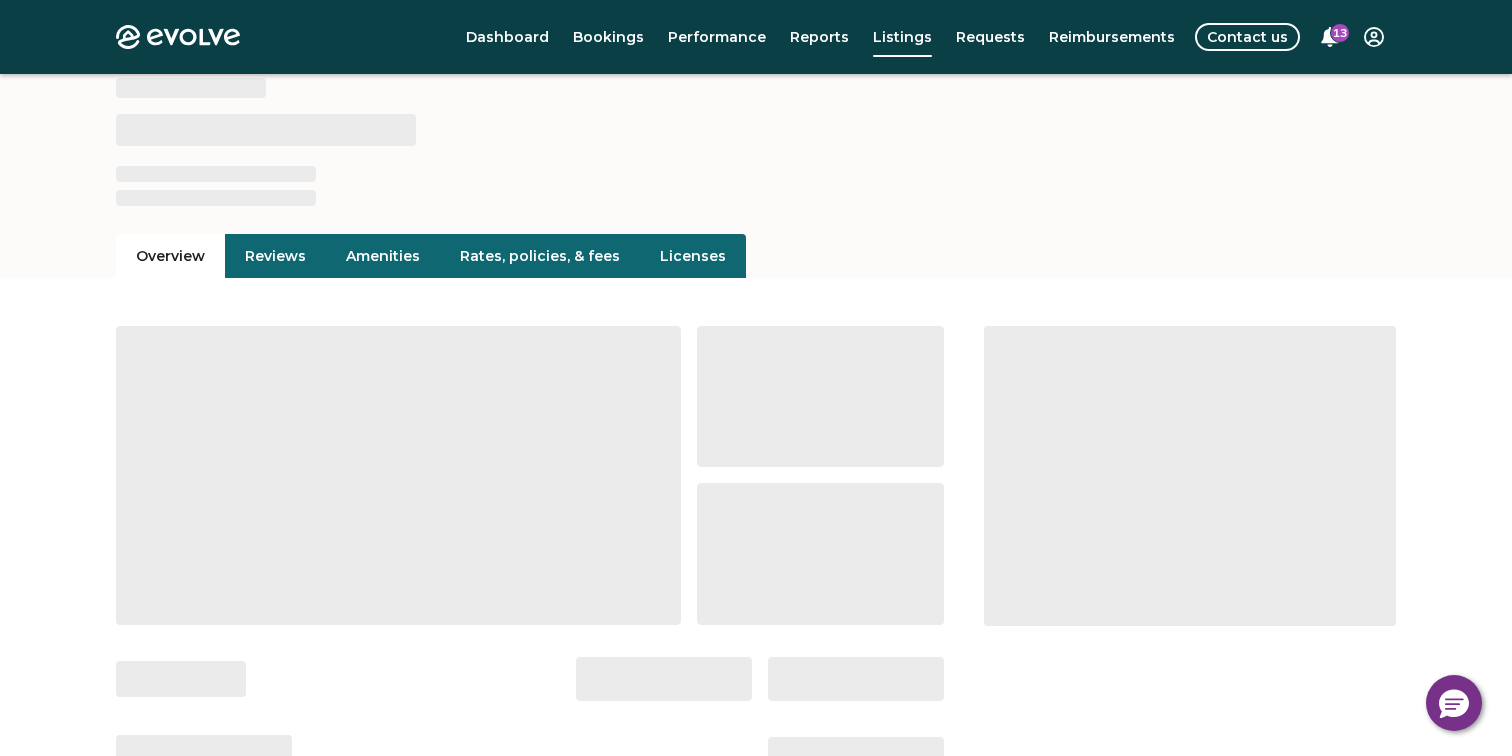 click on "Rates, policies, & fees" at bounding box center (540, 256) 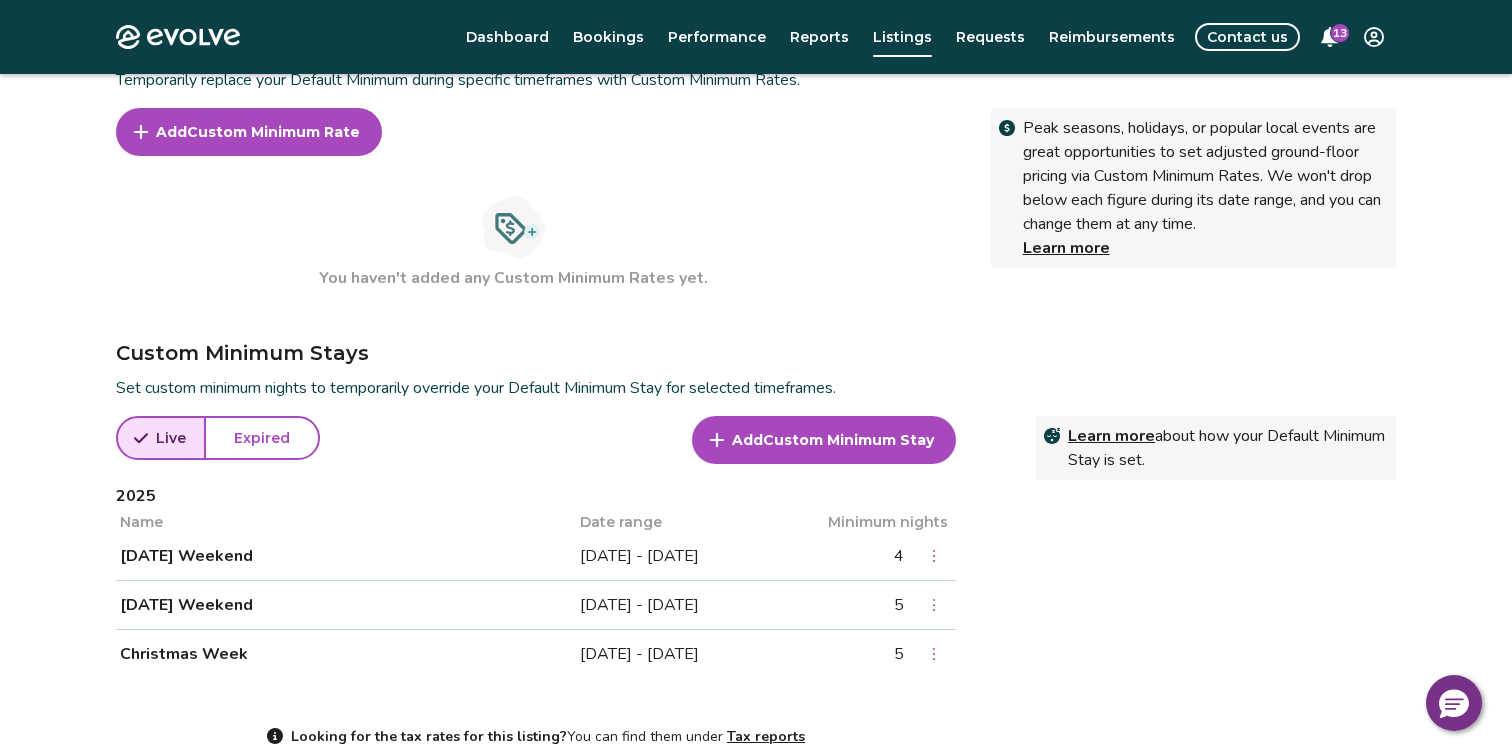 scroll, scrollTop: 792, scrollLeft: 0, axis: vertical 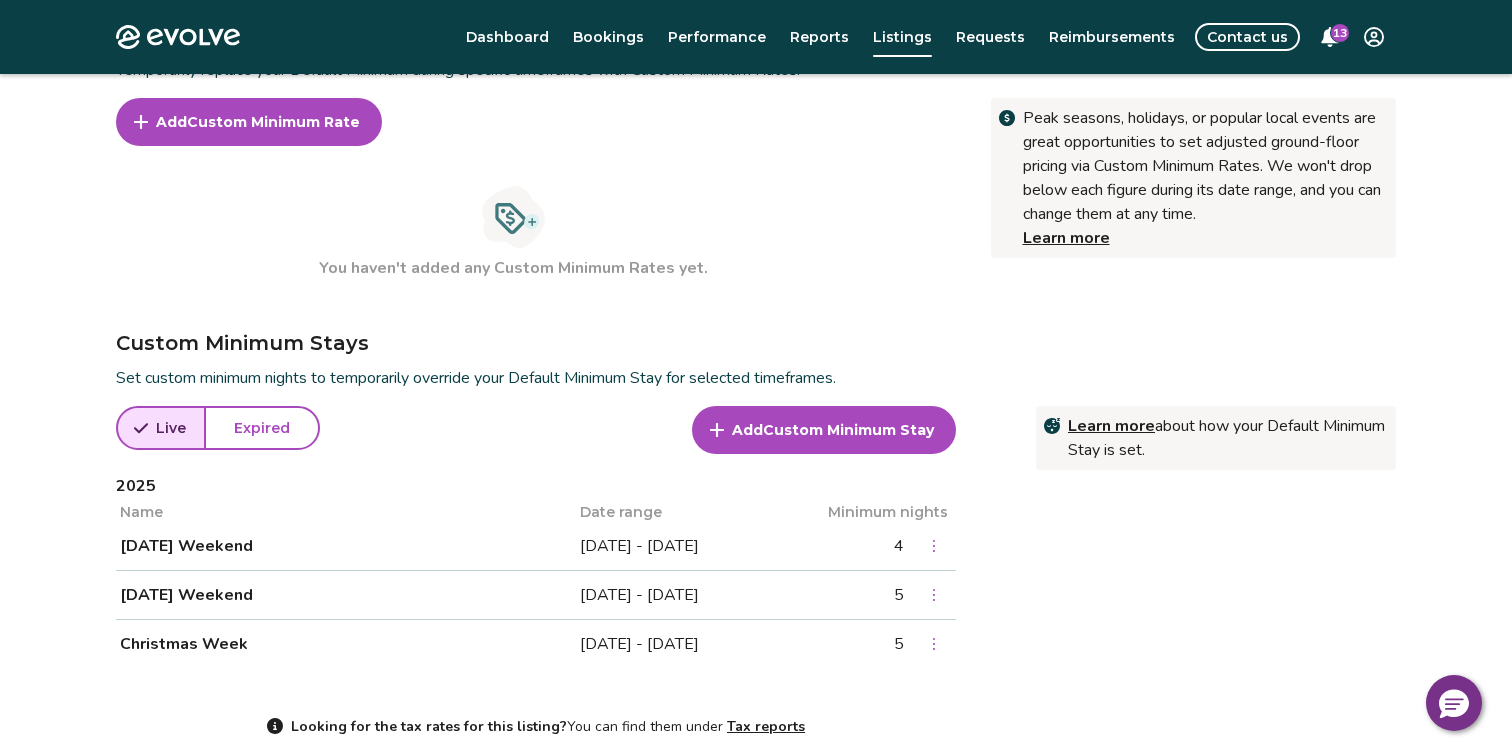 click on "Custom Minimum Rate" at bounding box center [273, 122] 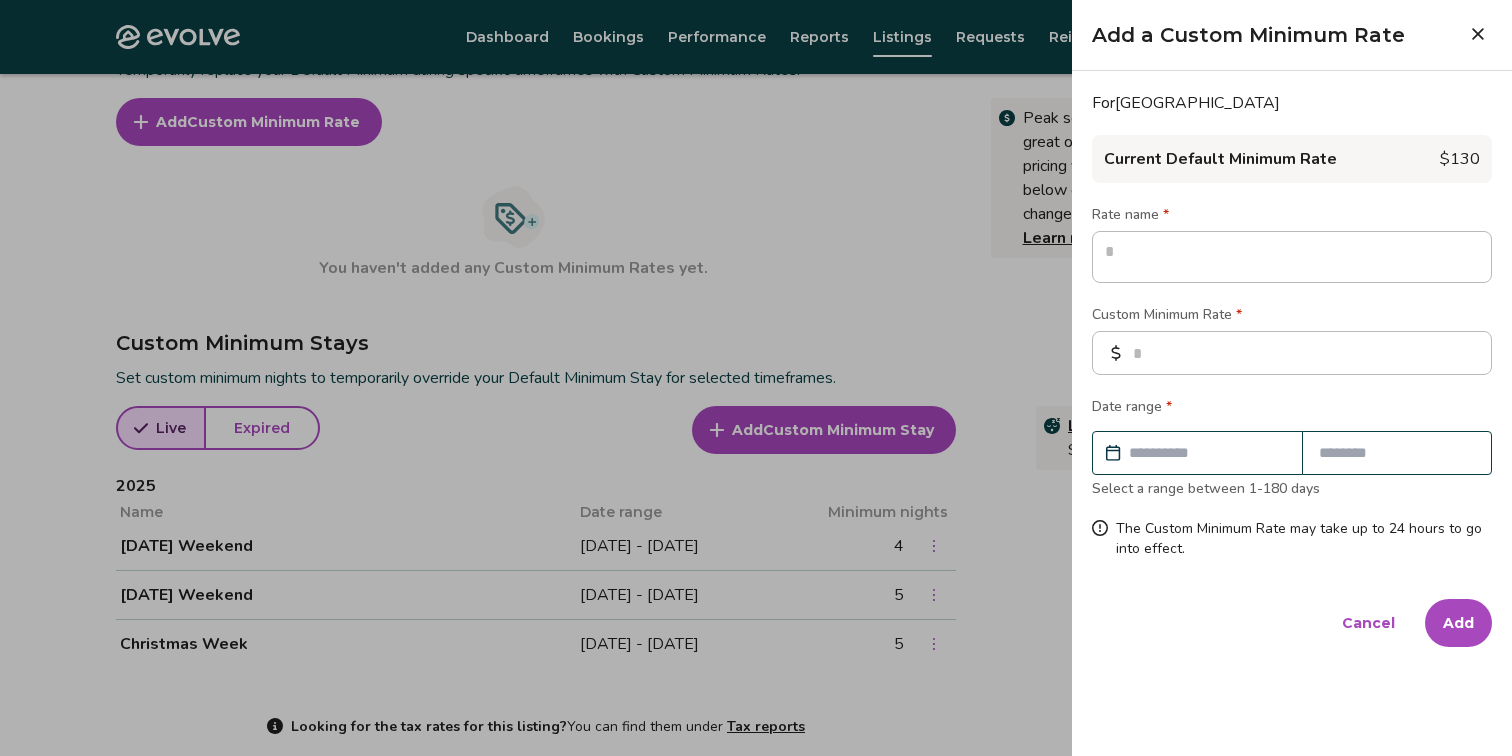type on "*" 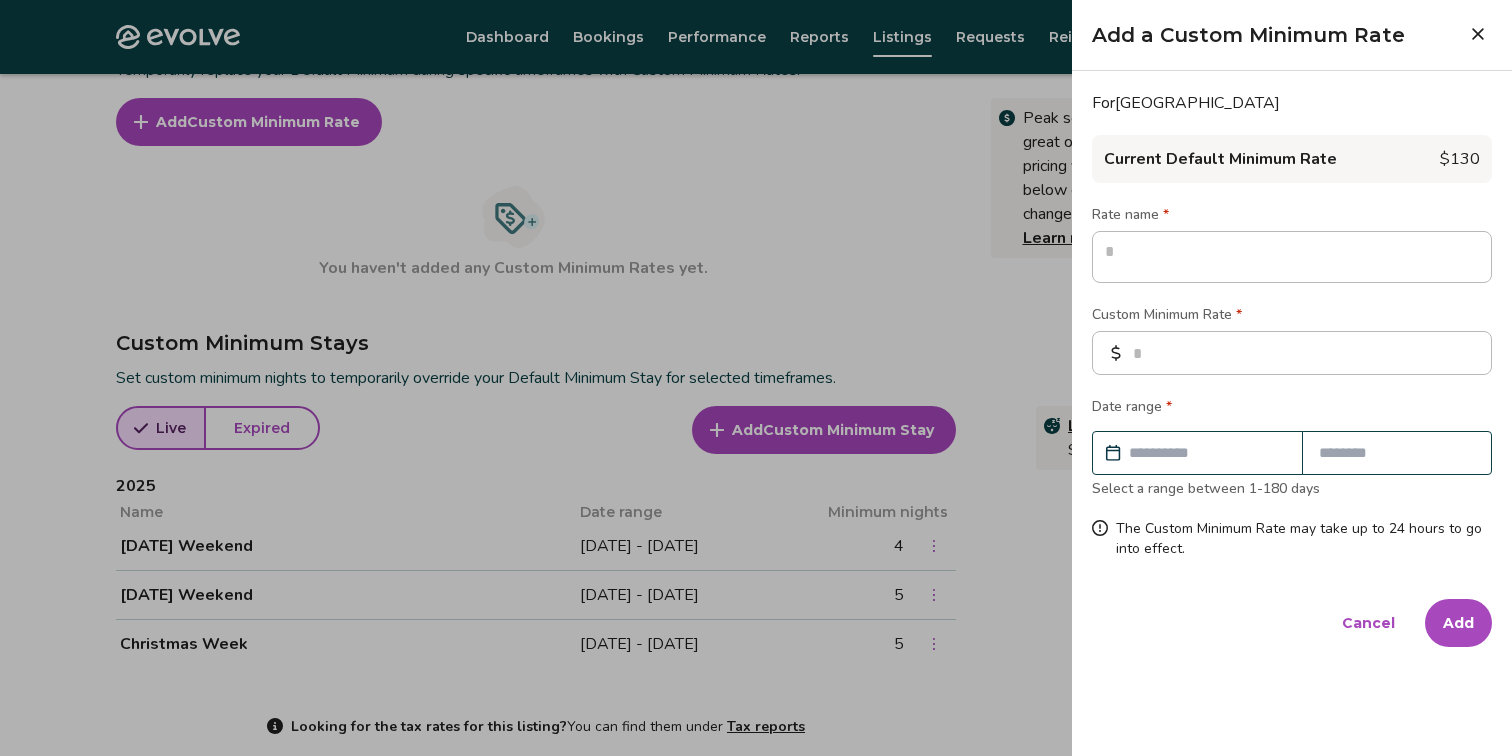 type on "*" 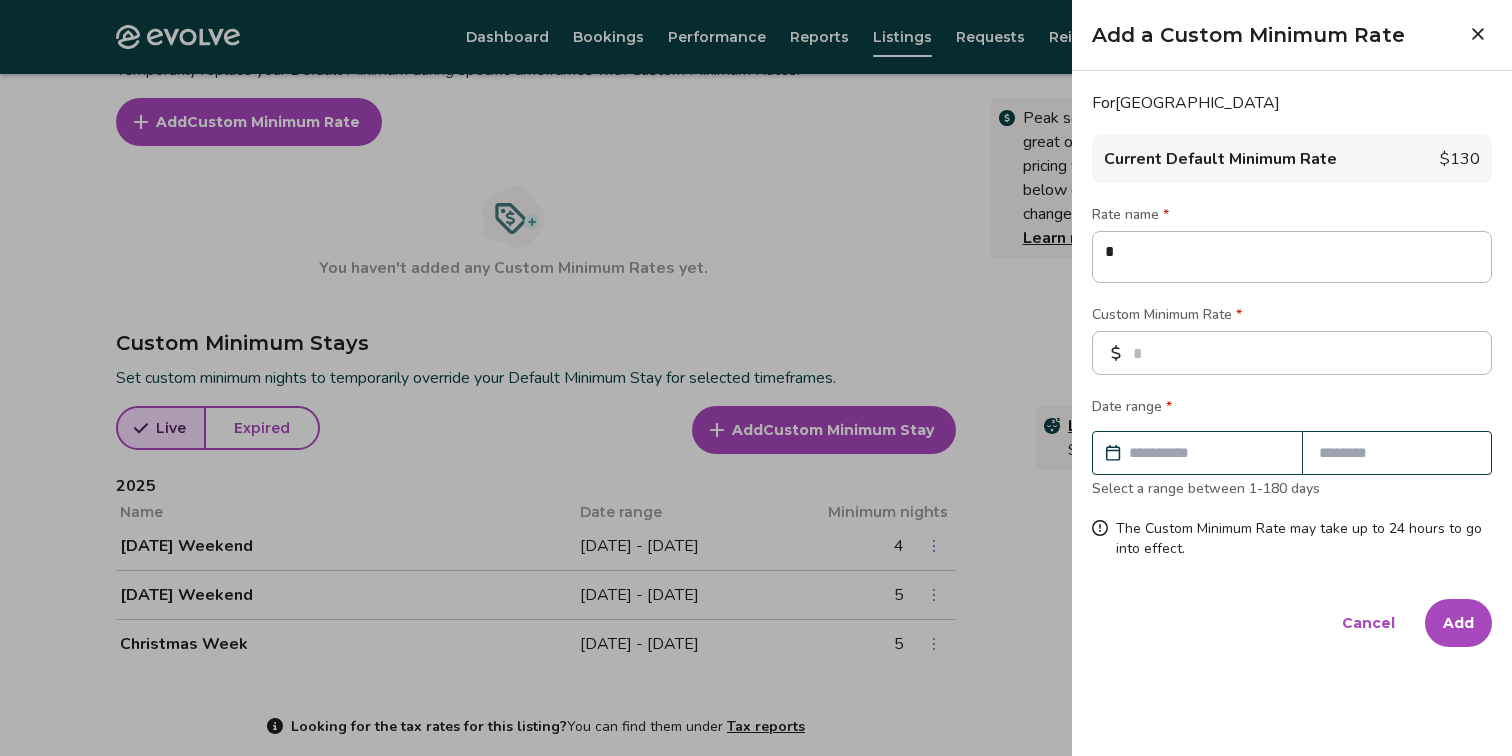 type on "**" 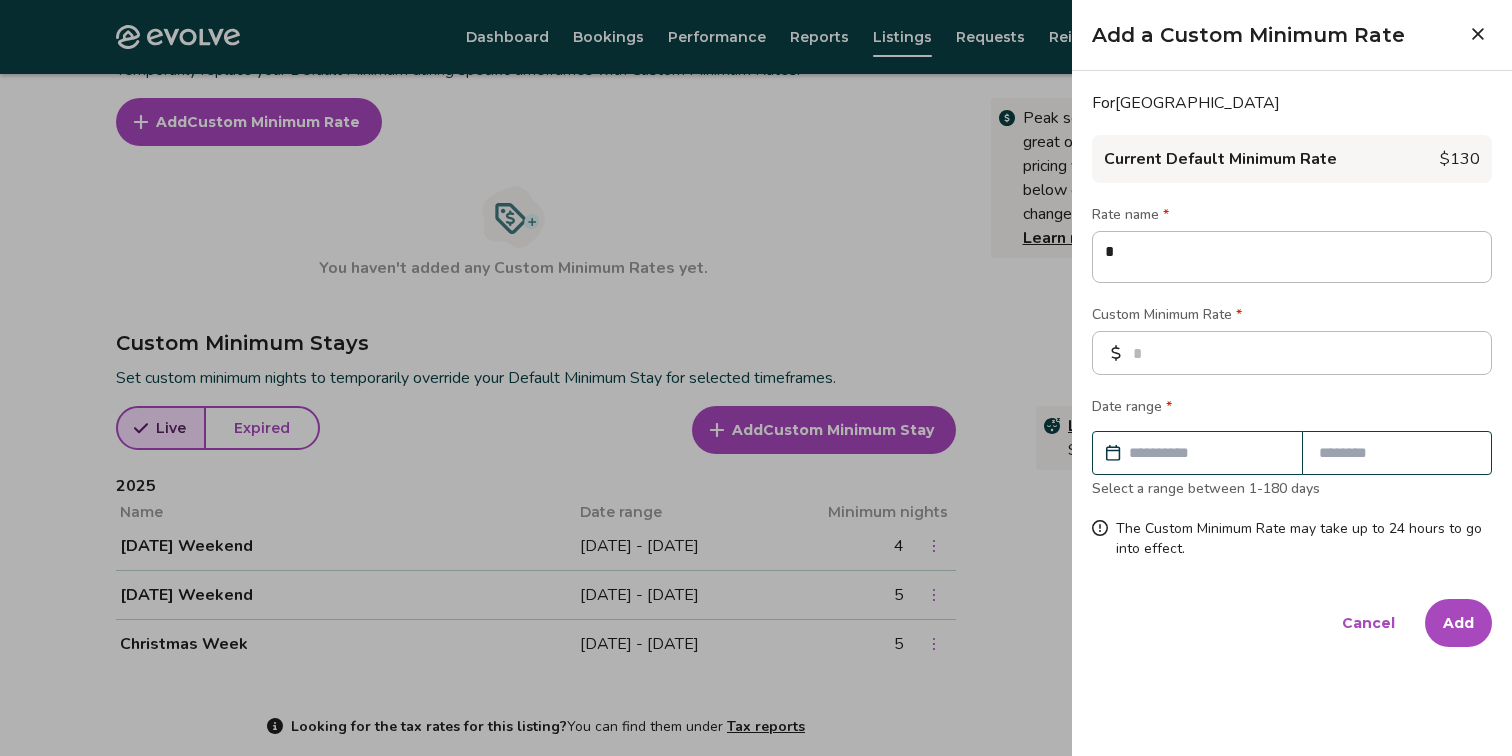 type on "*" 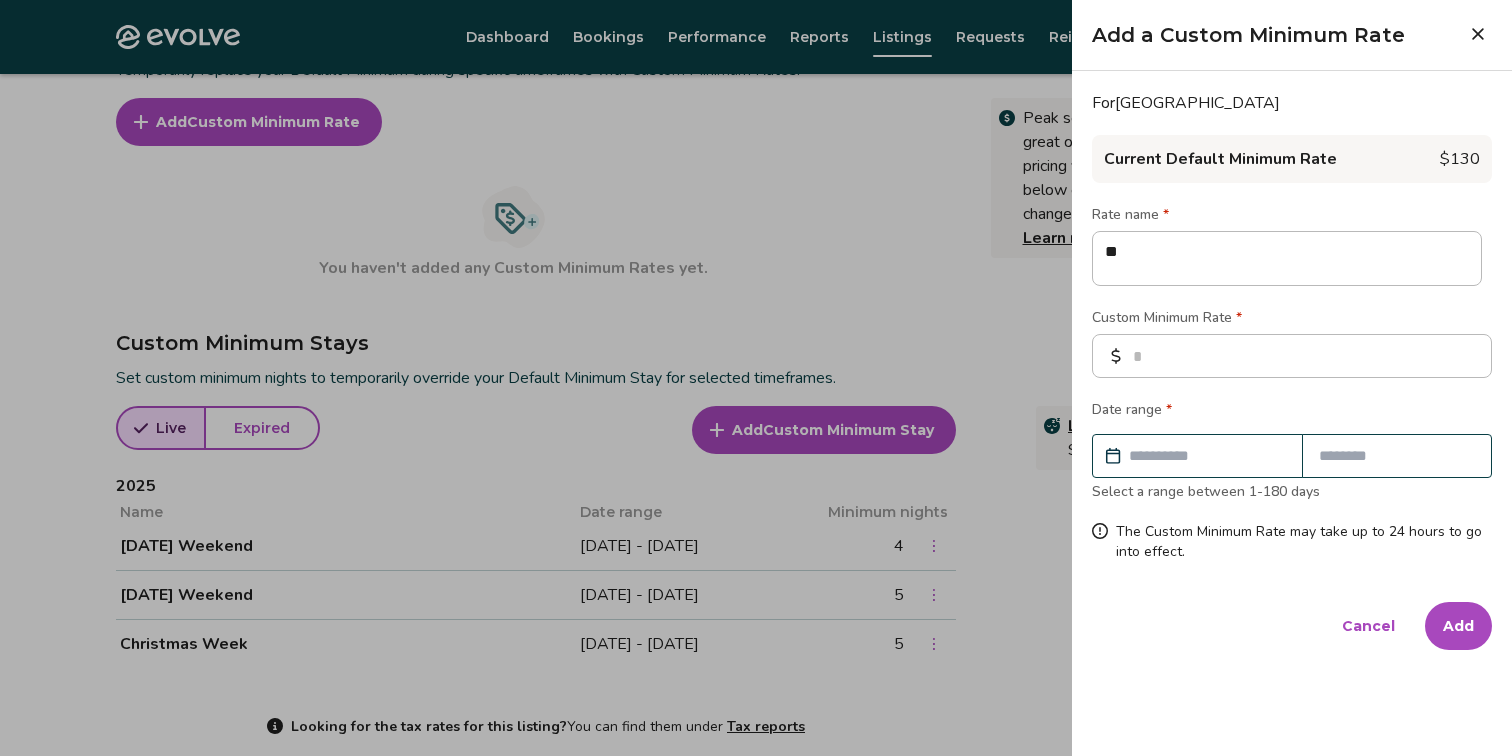 type on "***" 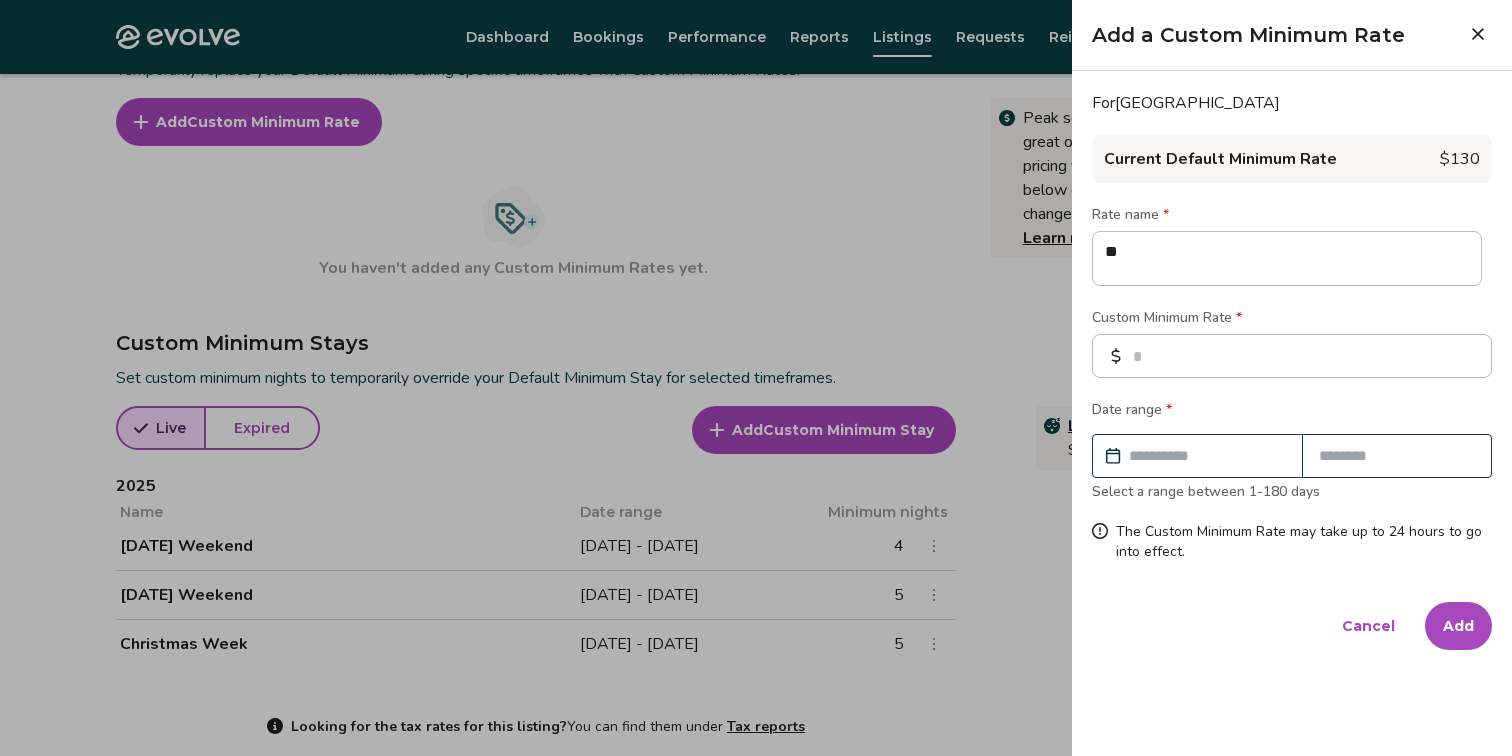 type on "*" 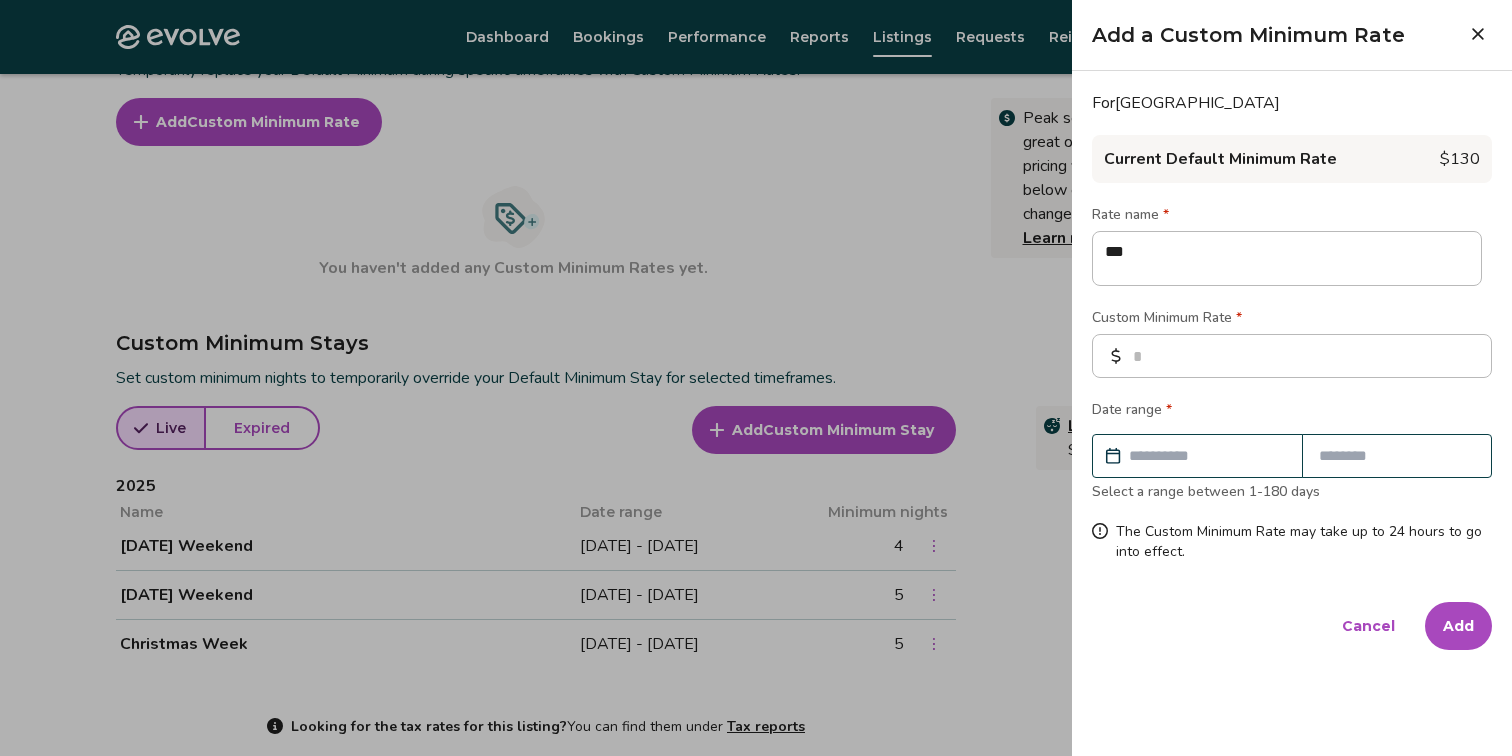 type on "****" 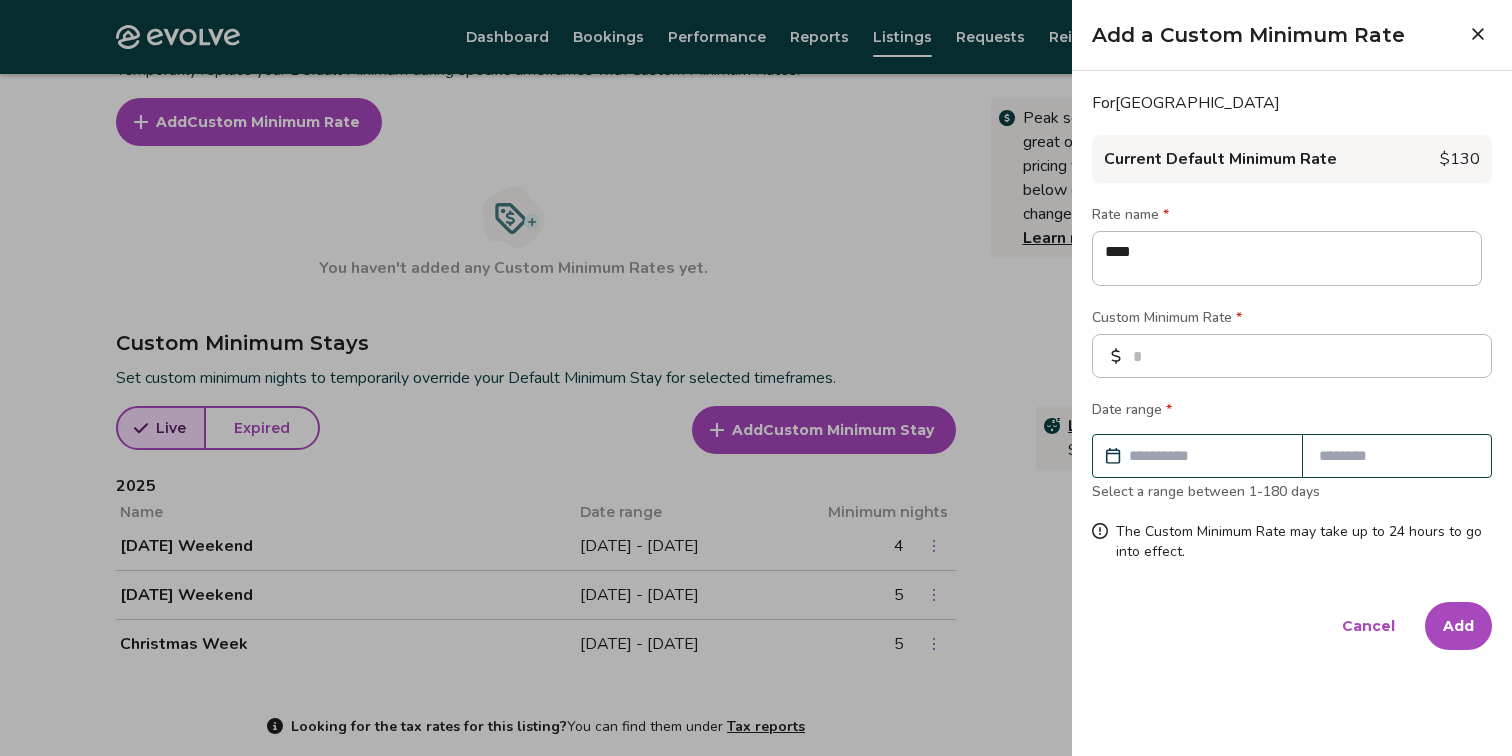 type on "*****" 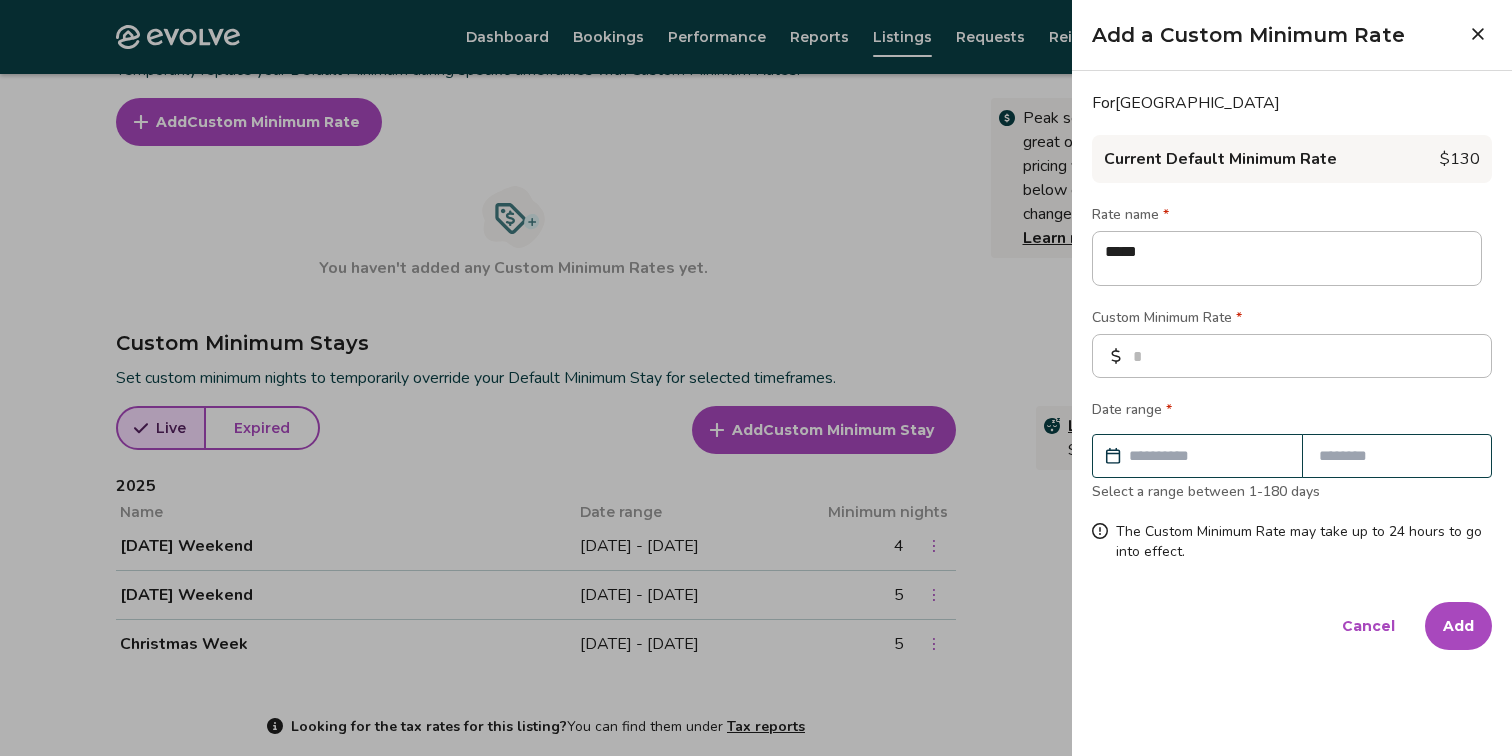 type on "*" 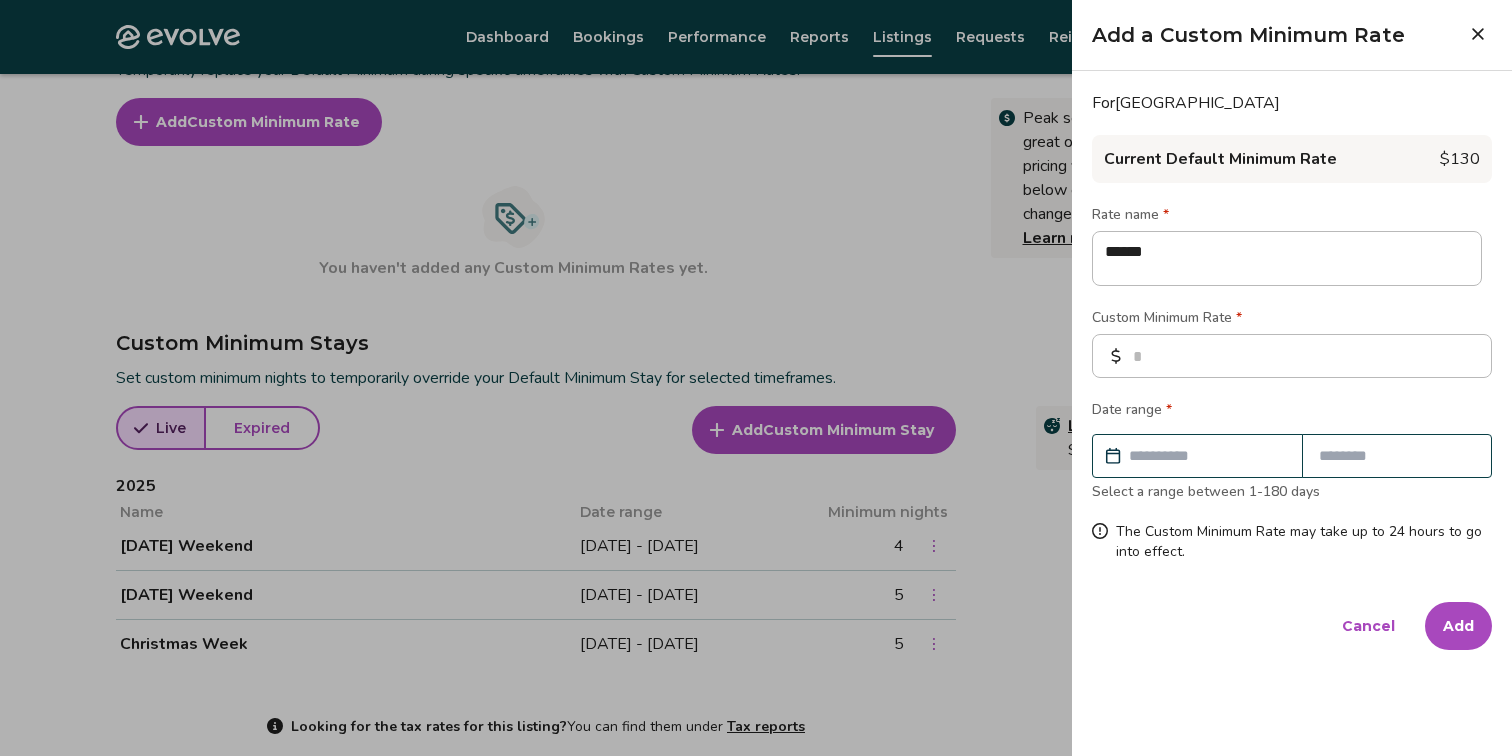 type on "*****" 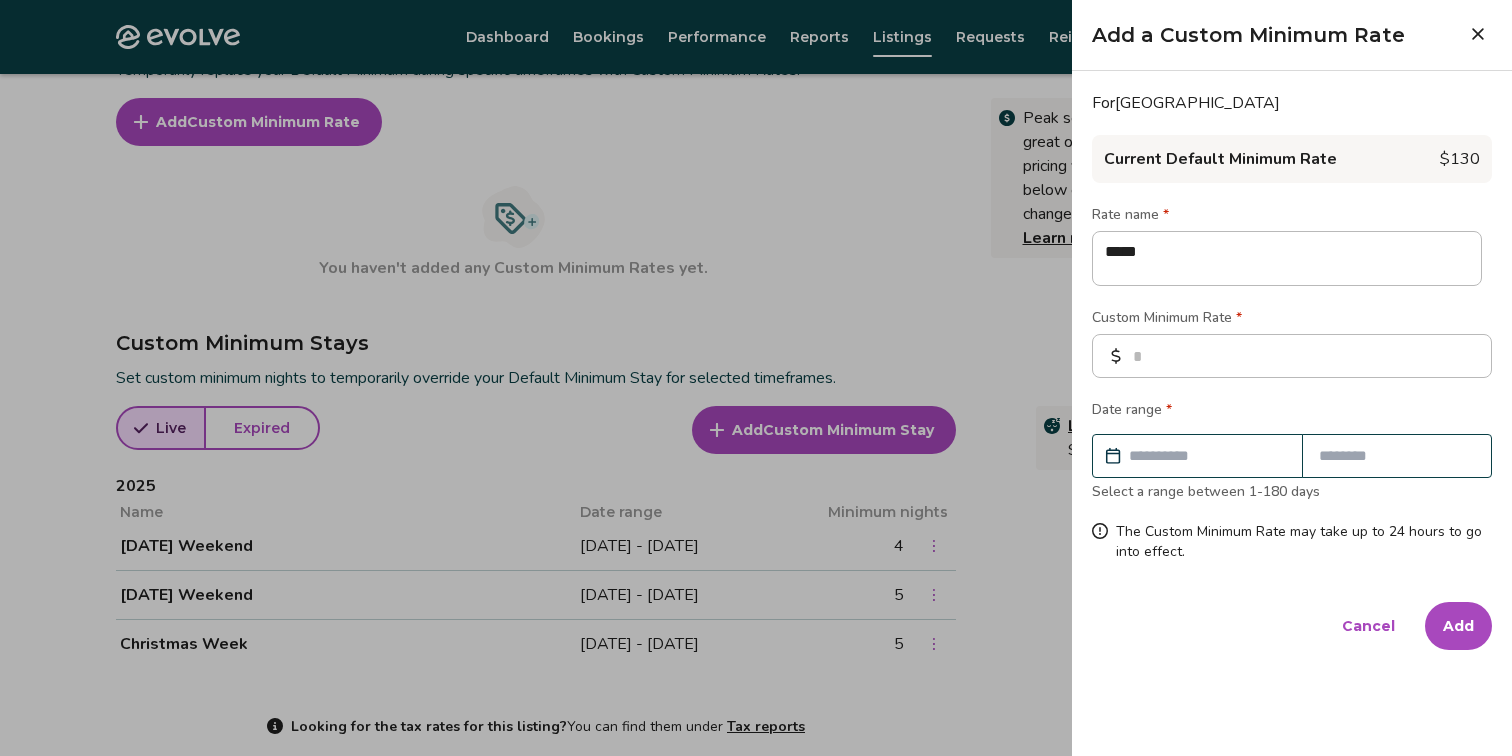 type on "****" 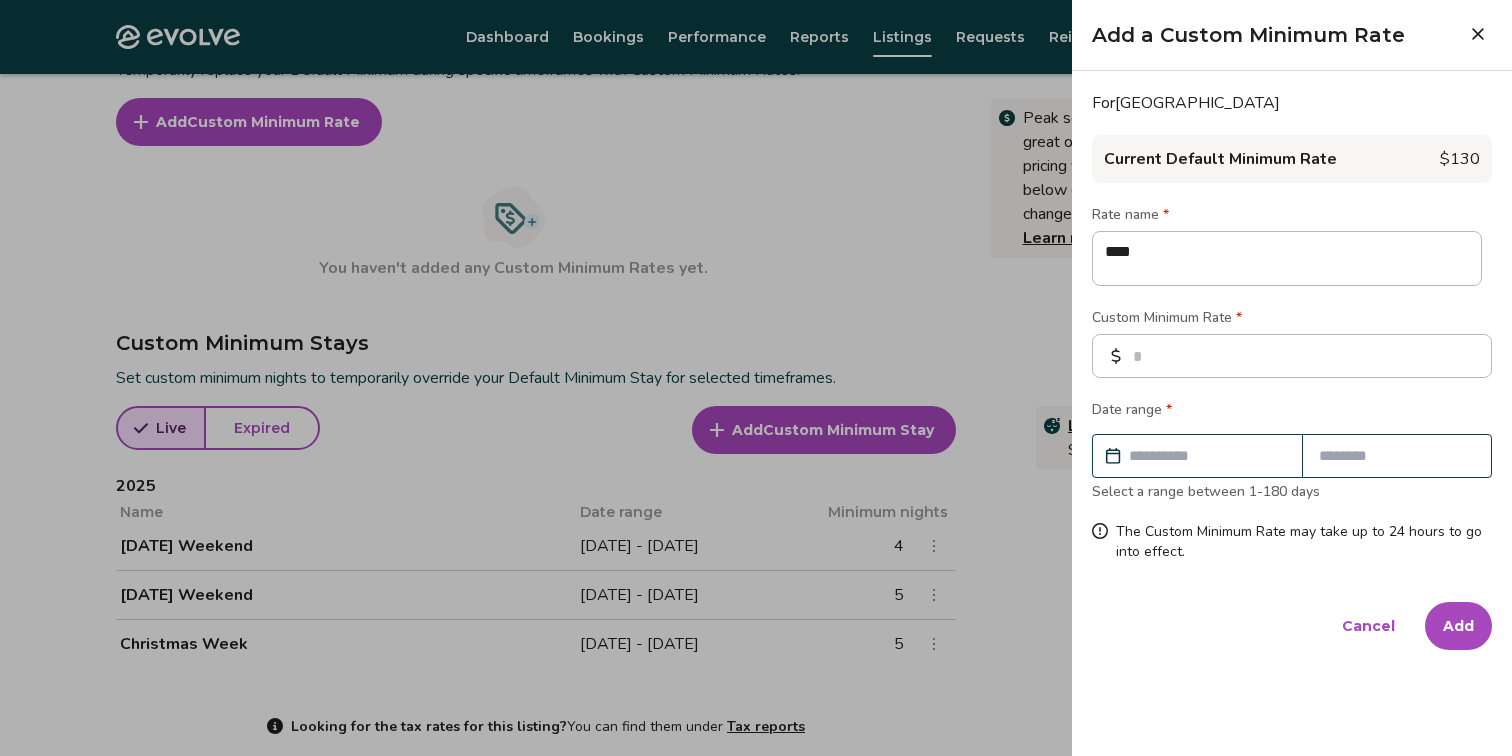 type on "***" 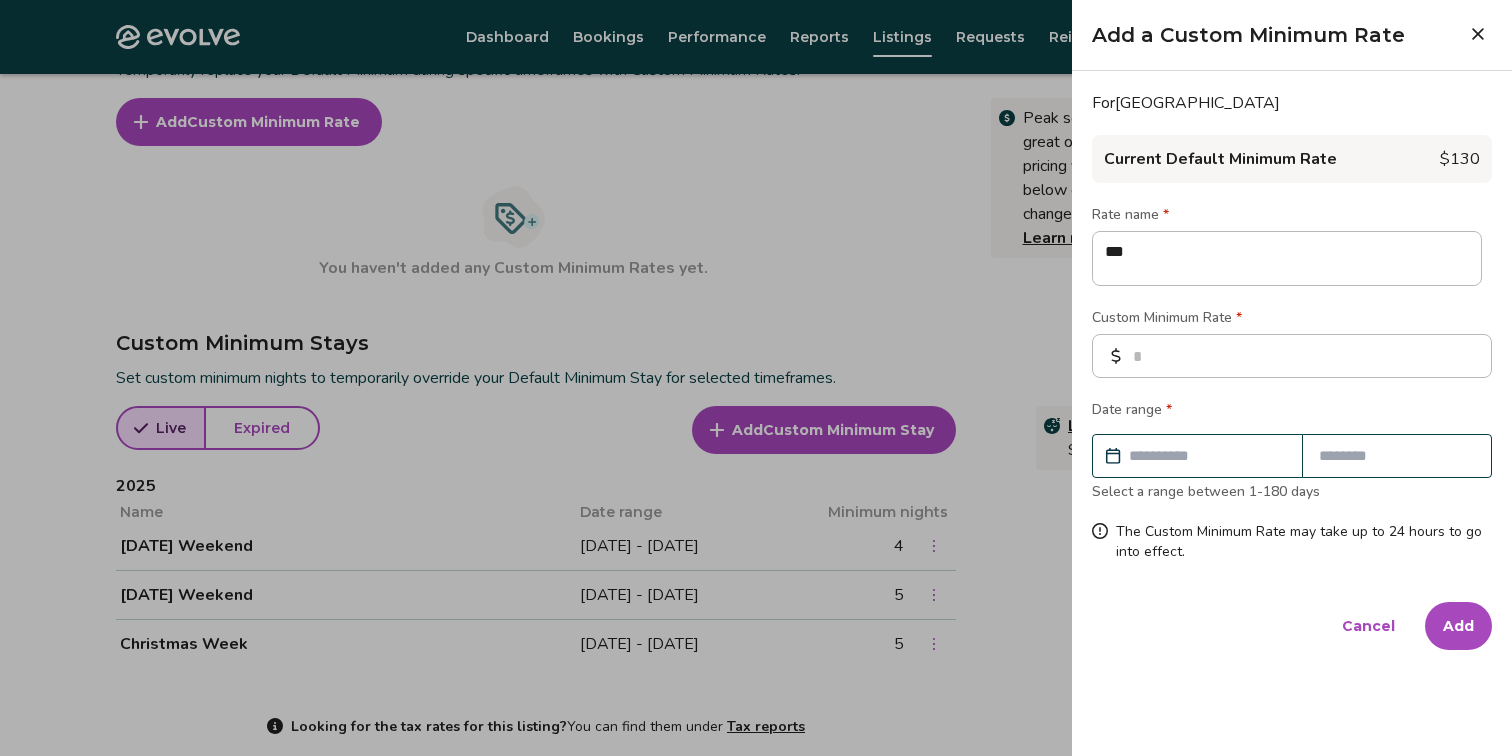 type on "**" 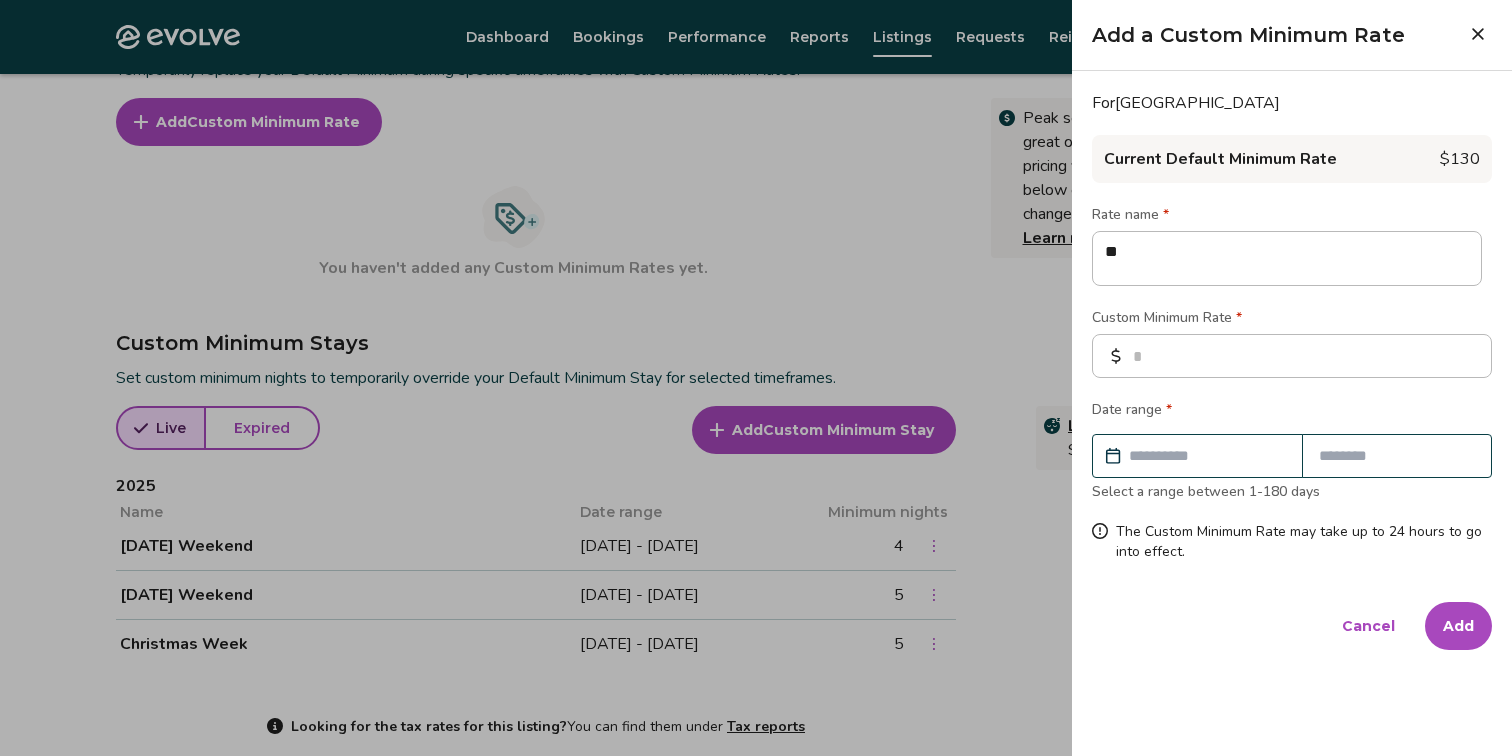 type on "*" 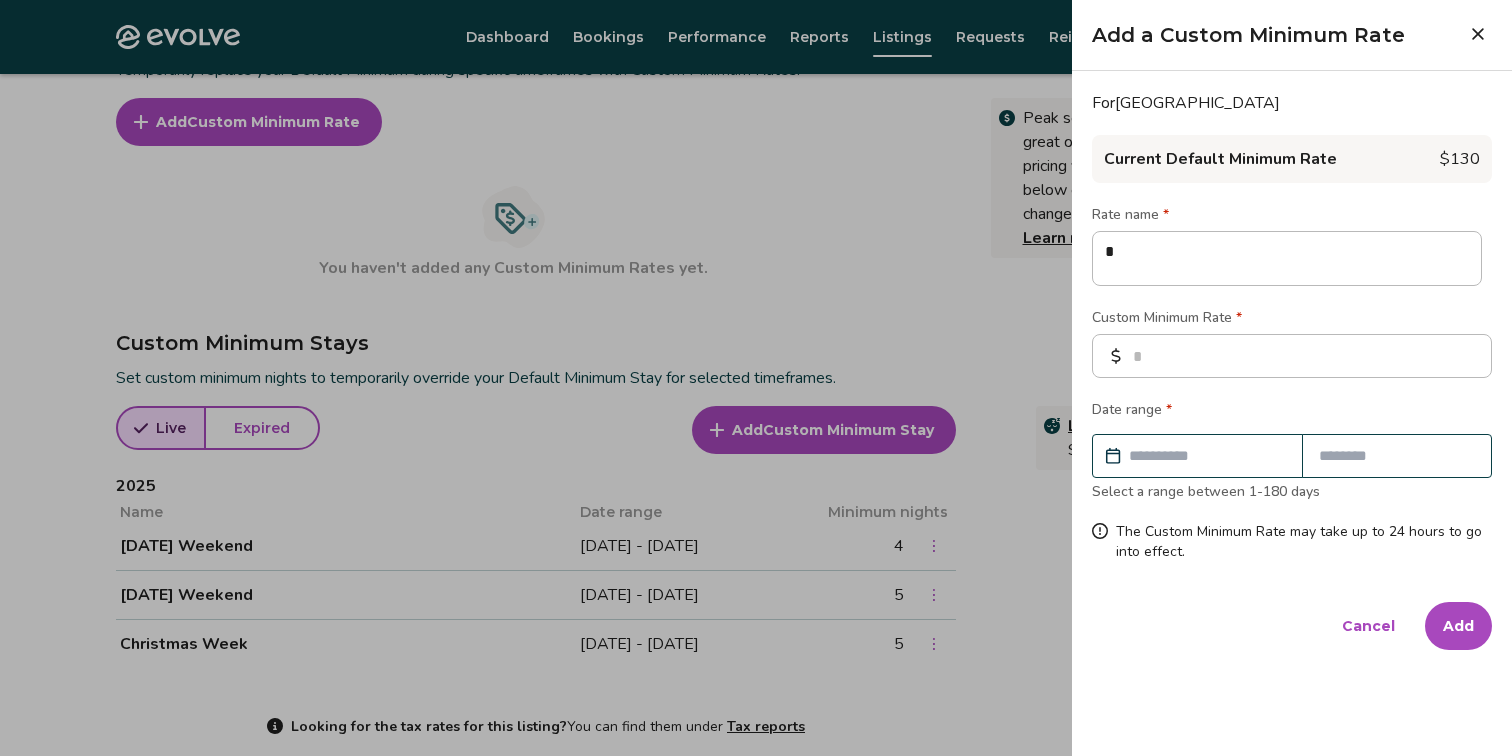 type on "**" 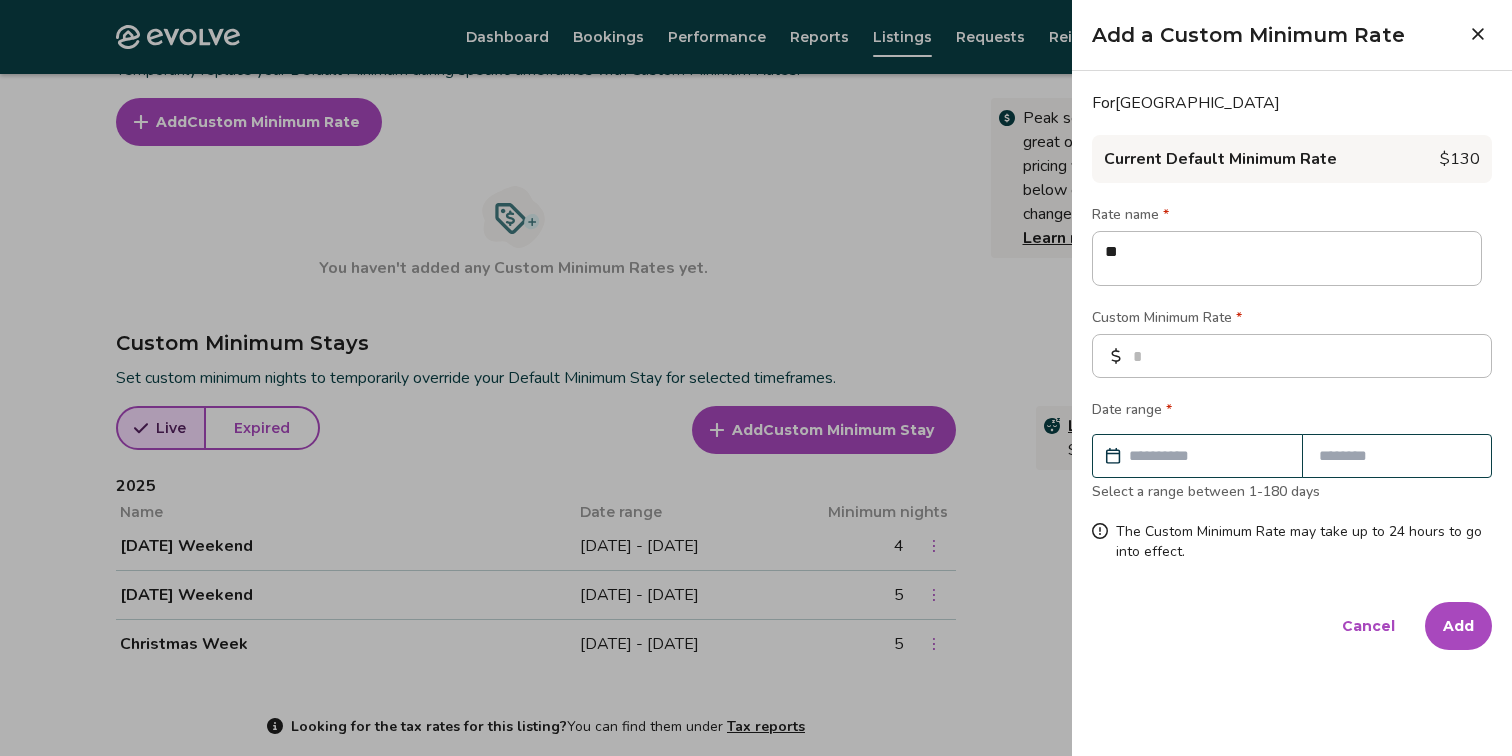 type on "***" 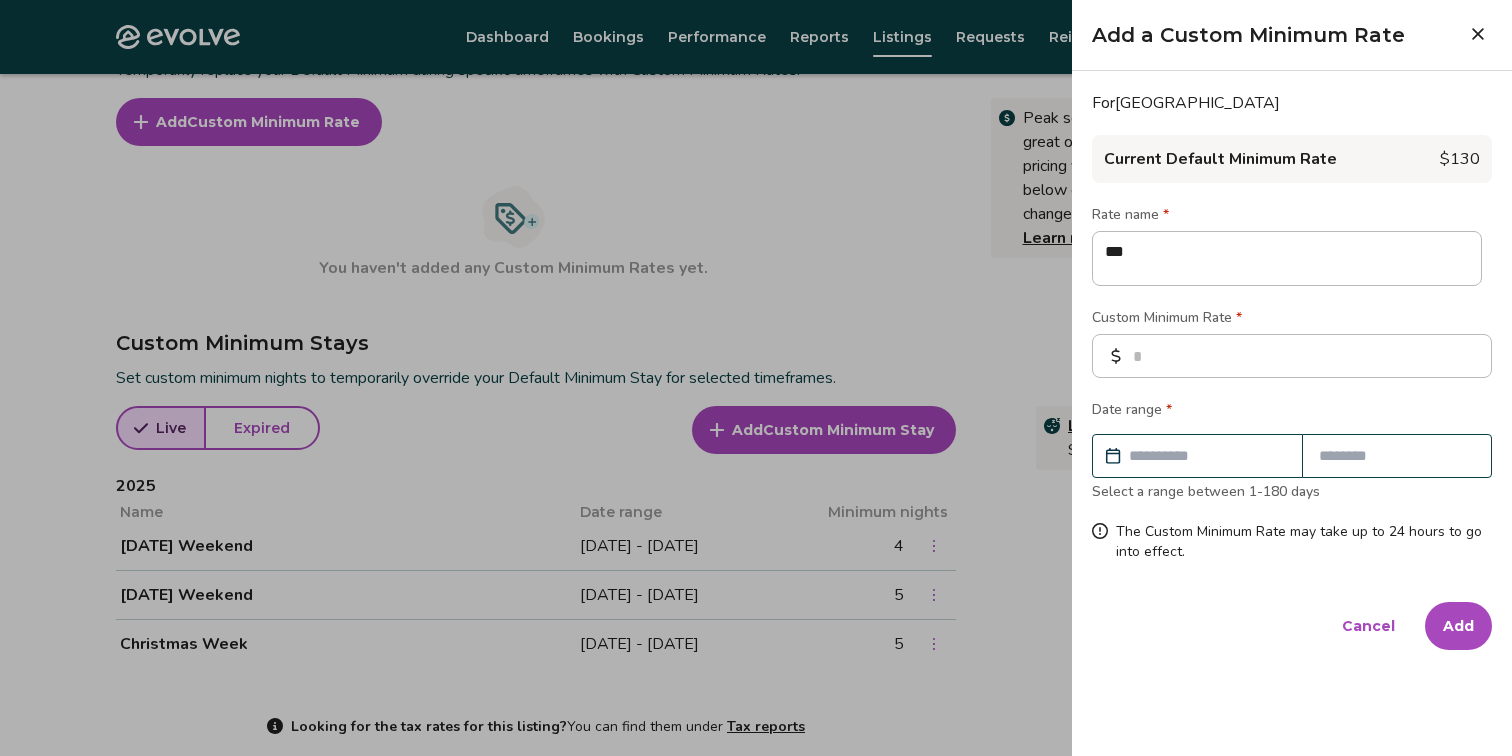 type on "****" 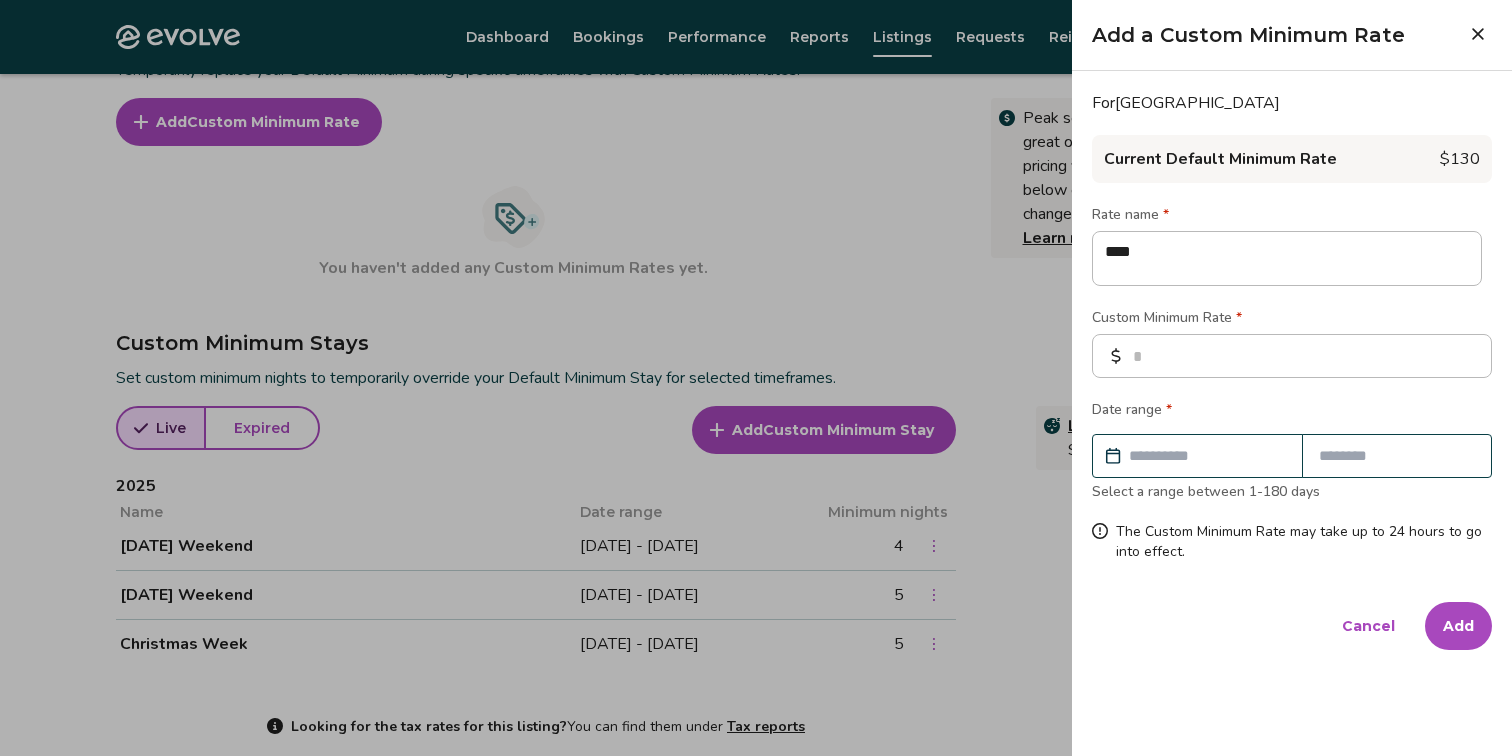 type on "*" 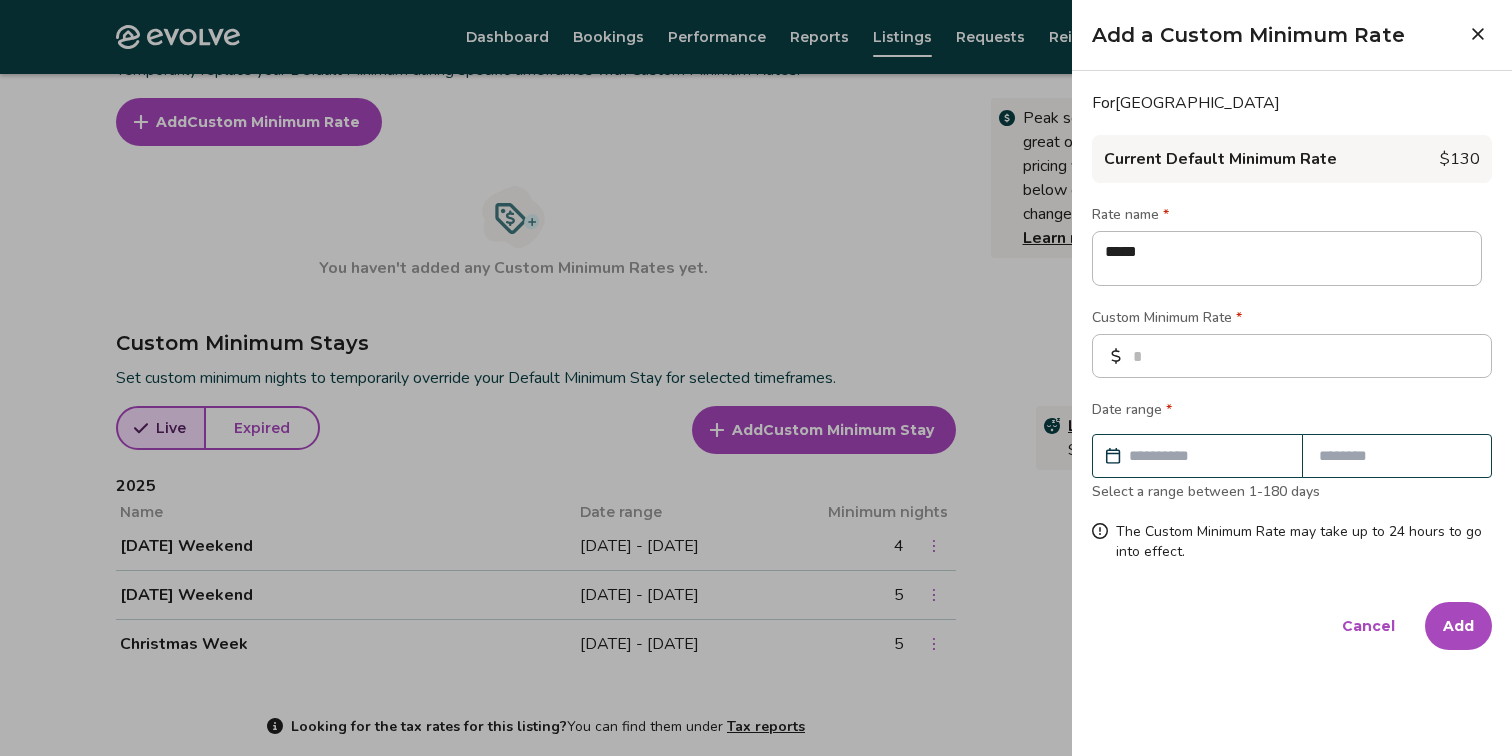 type on "******" 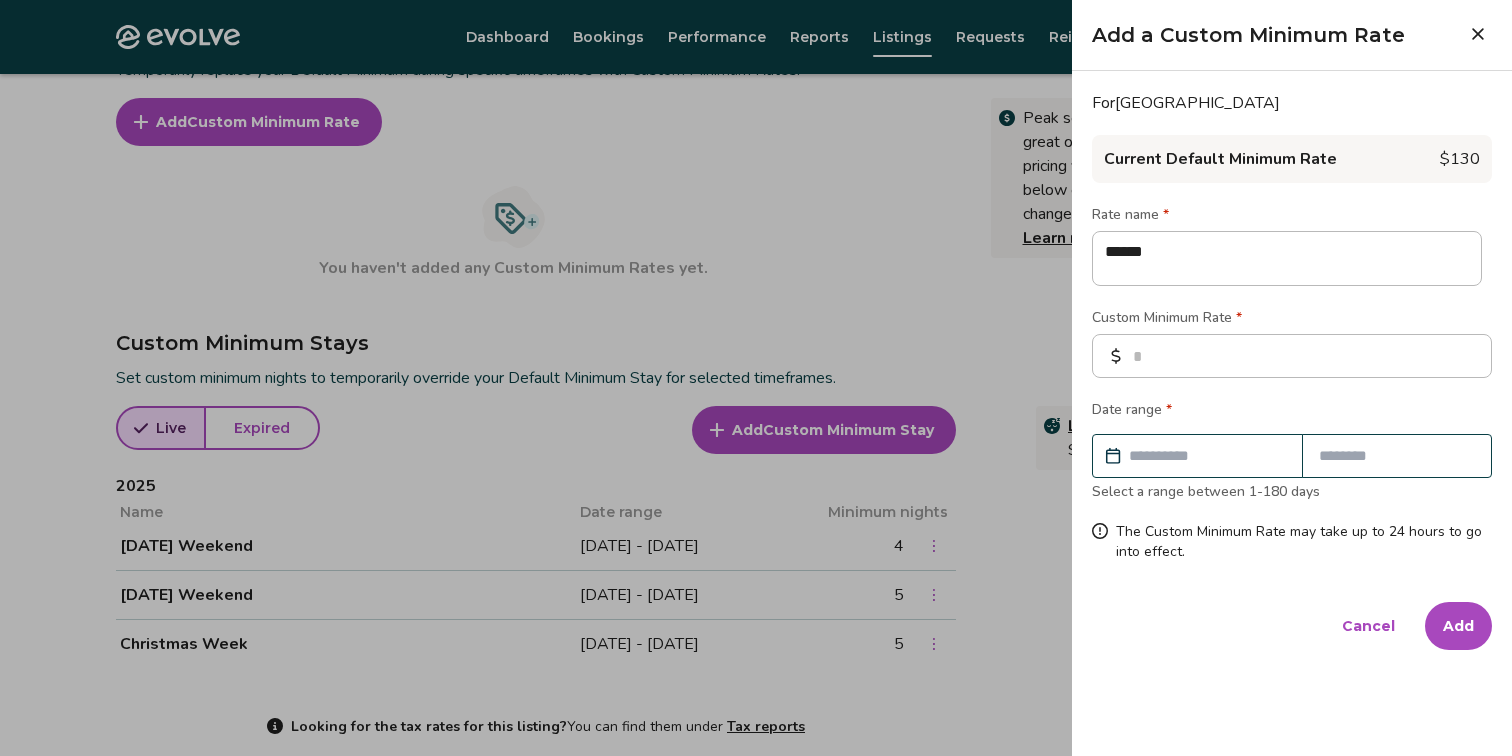 type on "******" 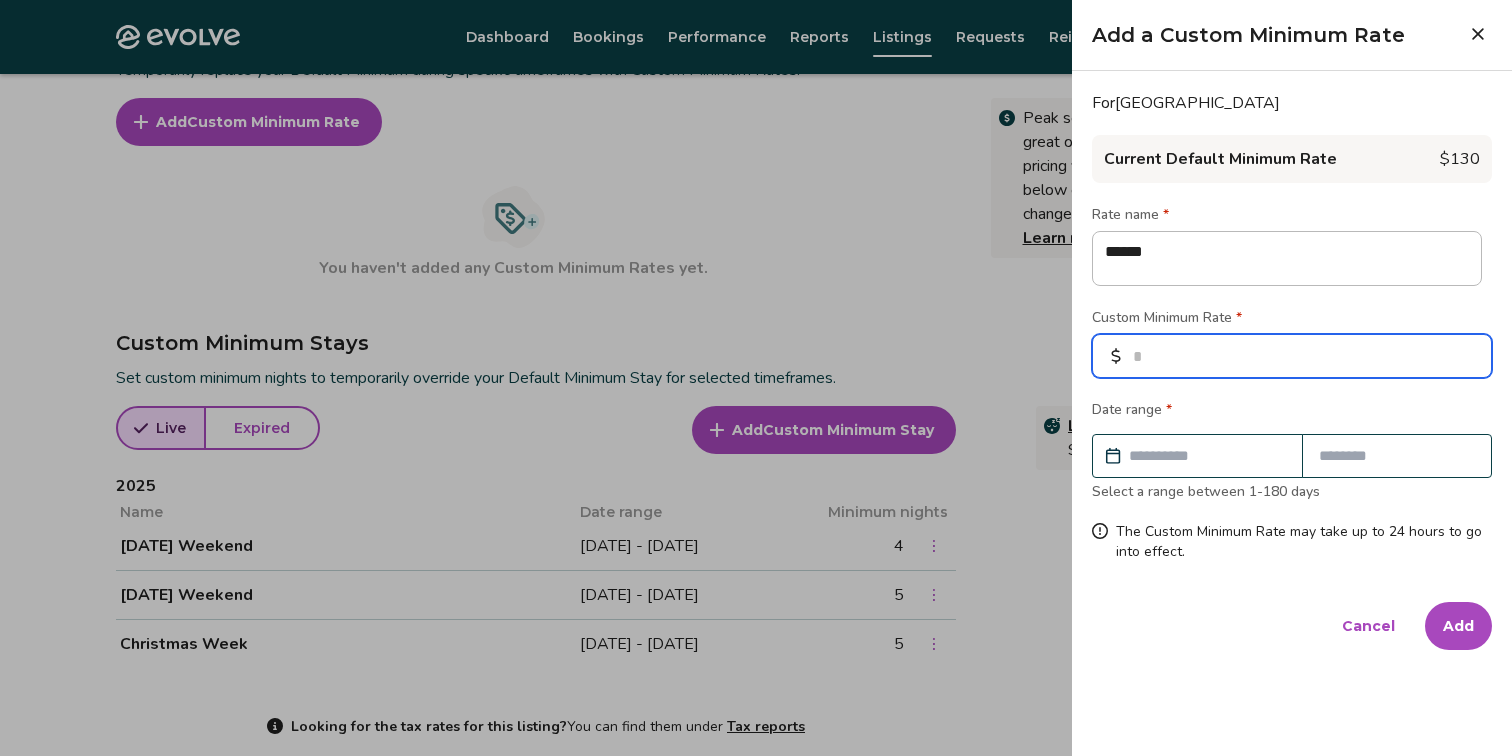 click at bounding box center [1292, 356] 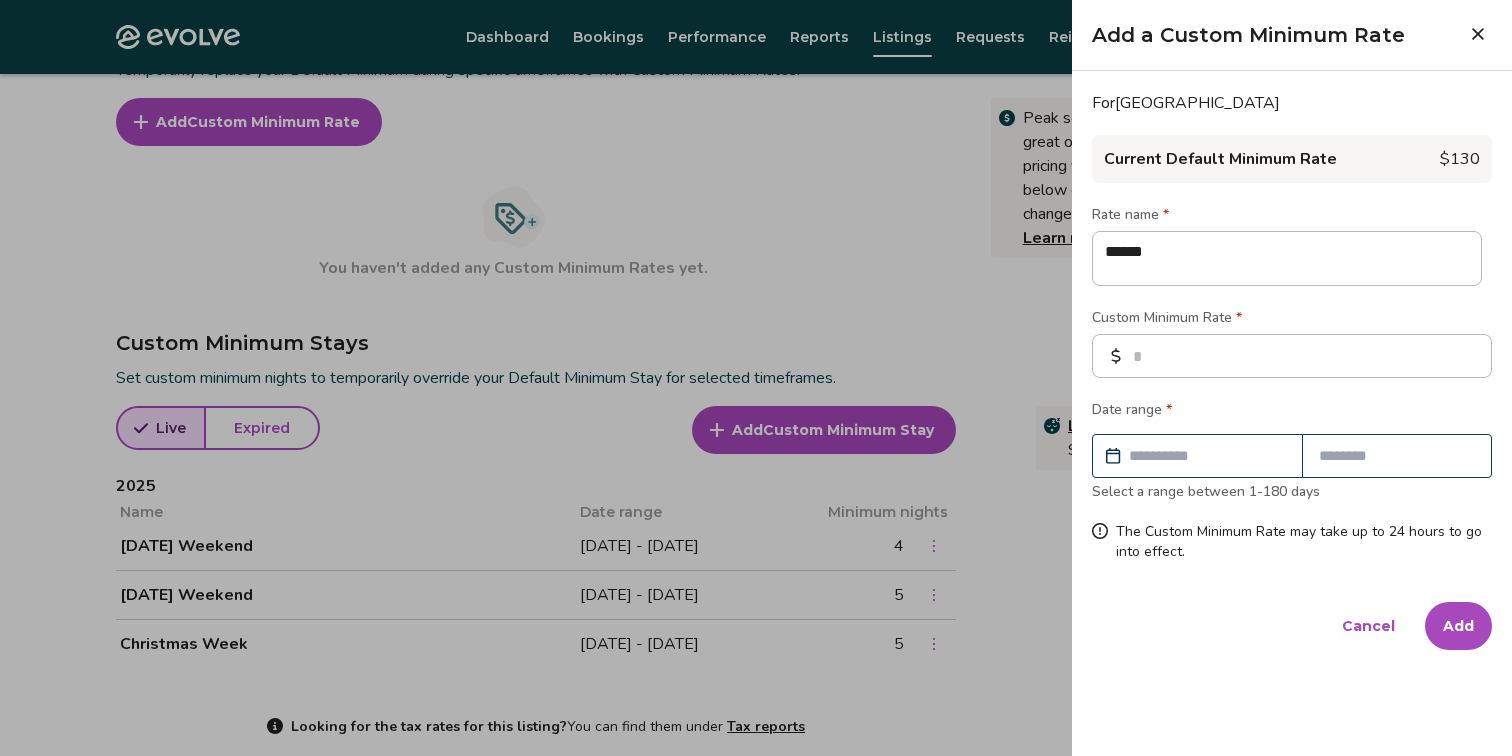 click at bounding box center (1207, 456) 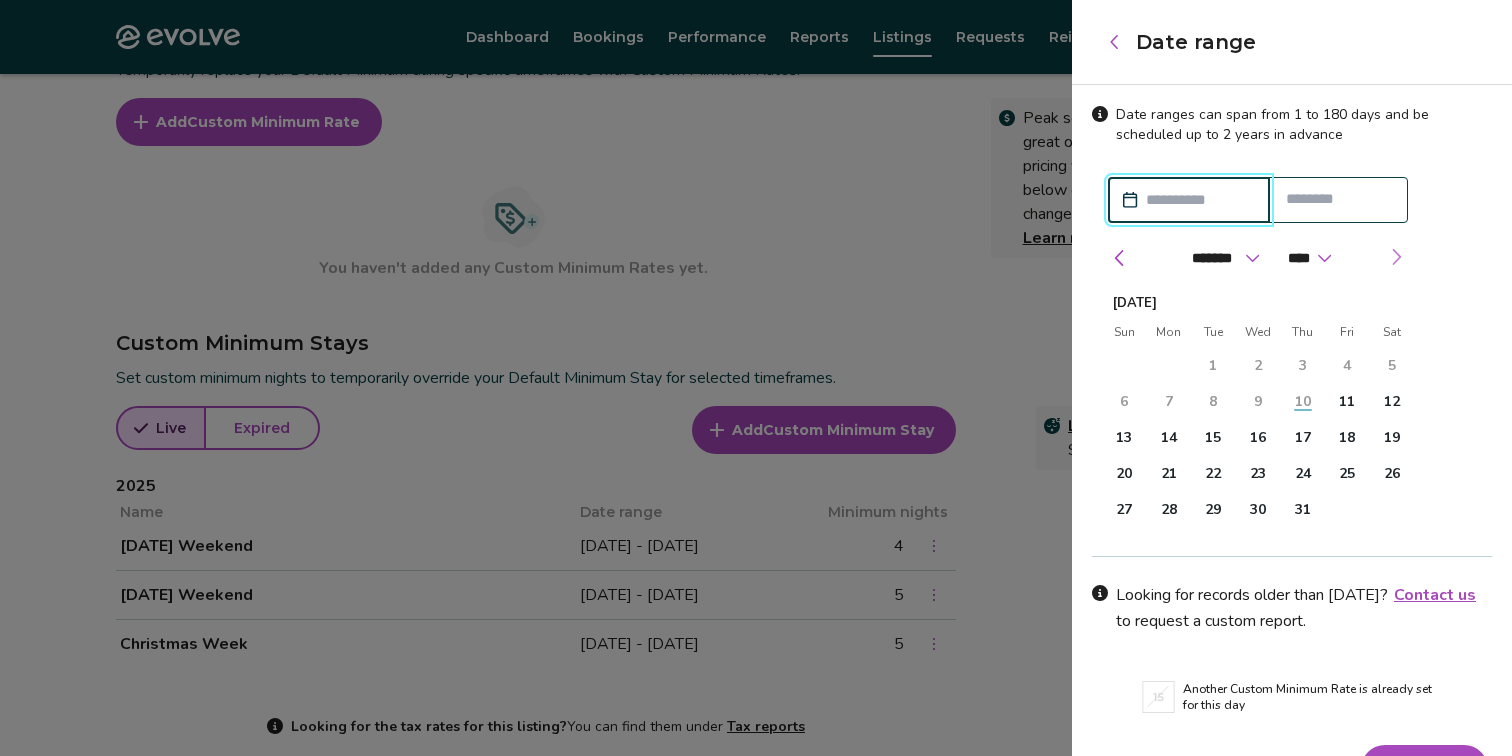 click at bounding box center [1396, 257] 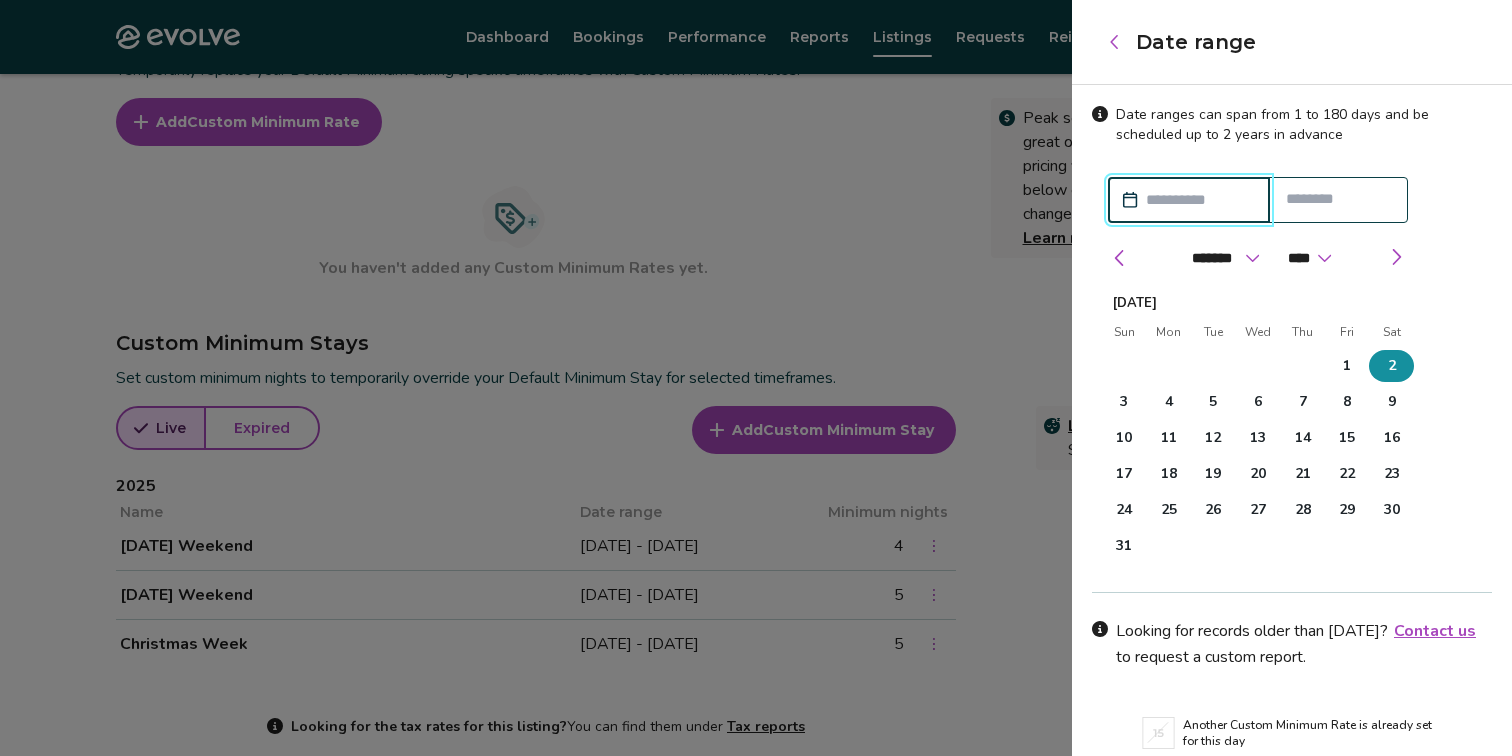click on "2" at bounding box center [1392, 366] 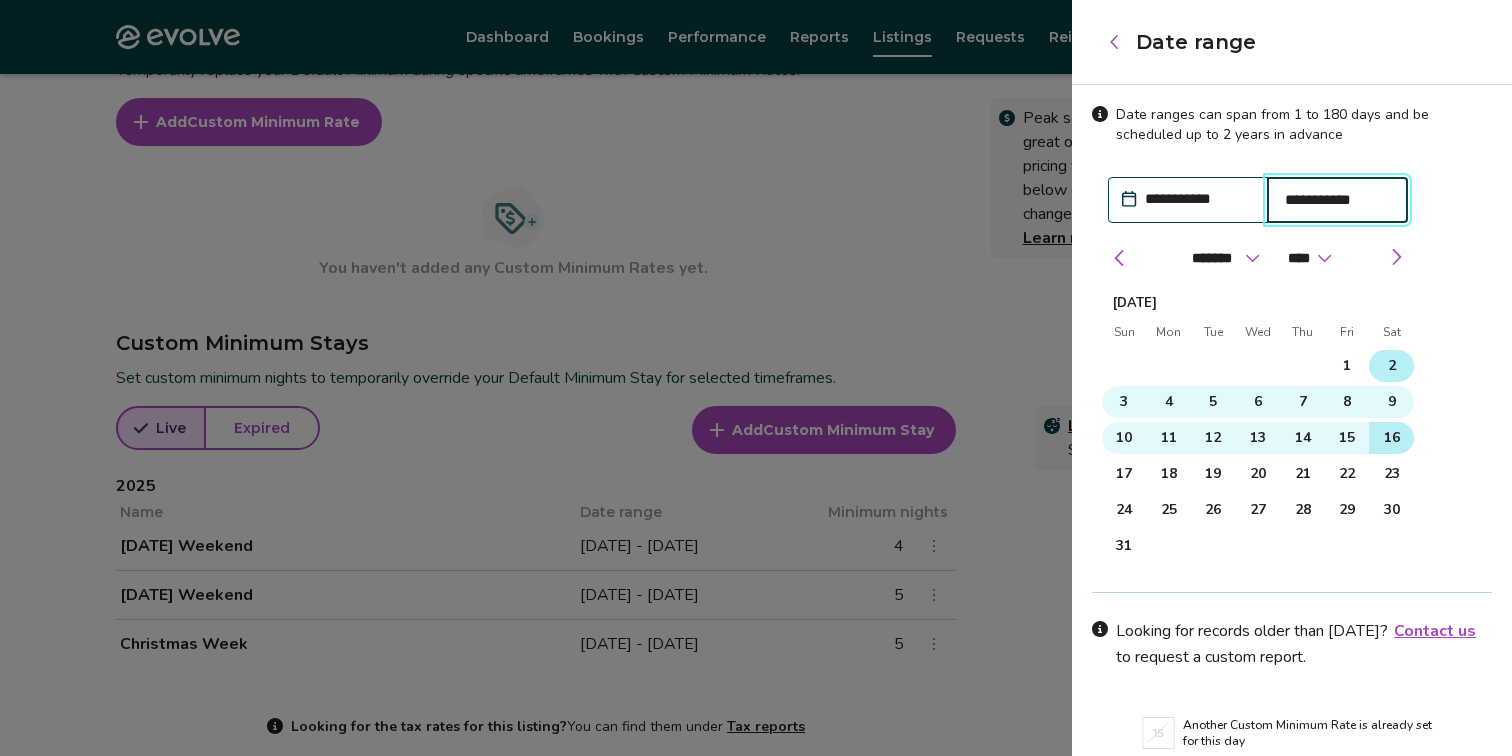click on "16" at bounding box center [1392, 438] 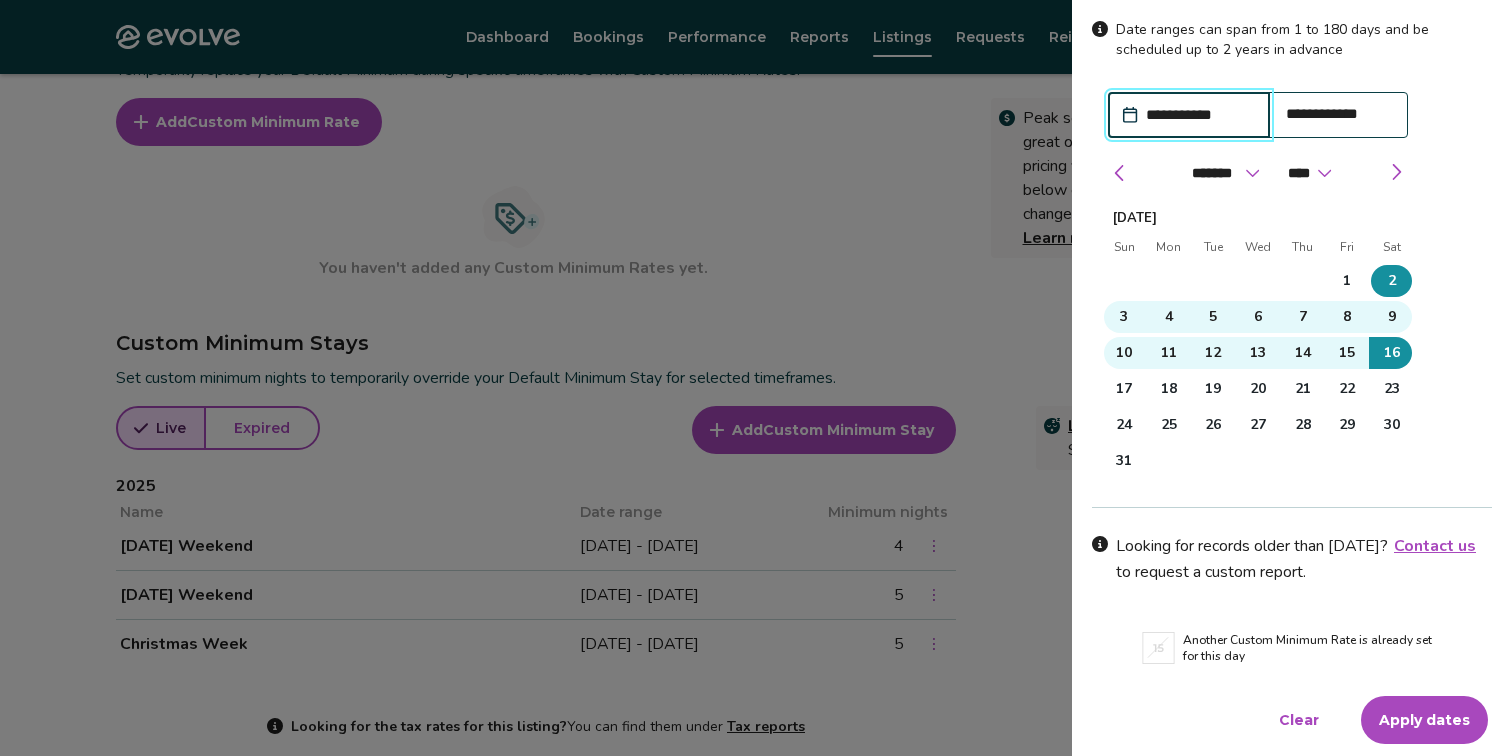scroll, scrollTop: 243, scrollLeft: 0, axis: vertical 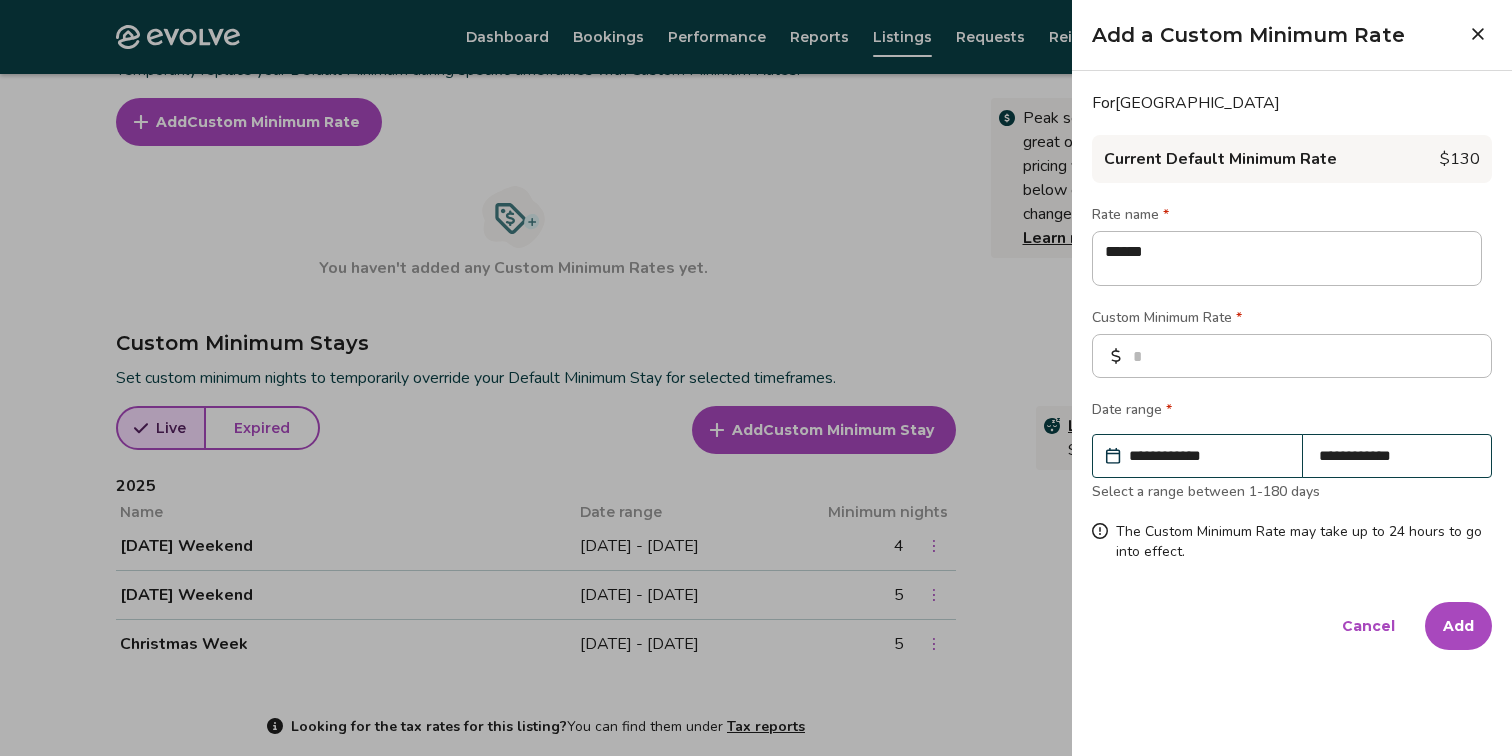 click on "Add" at bounding box center [1458, 626] 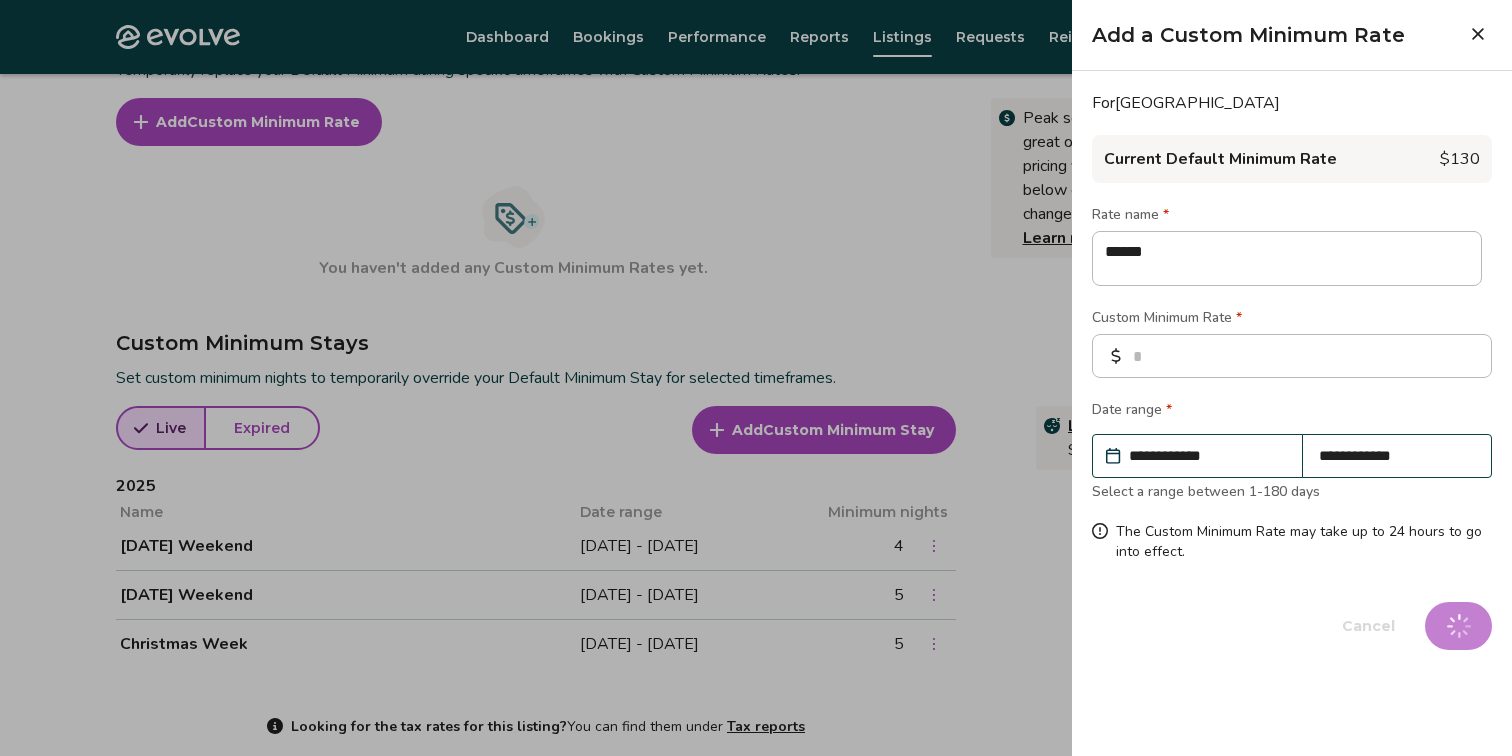 type on "*" 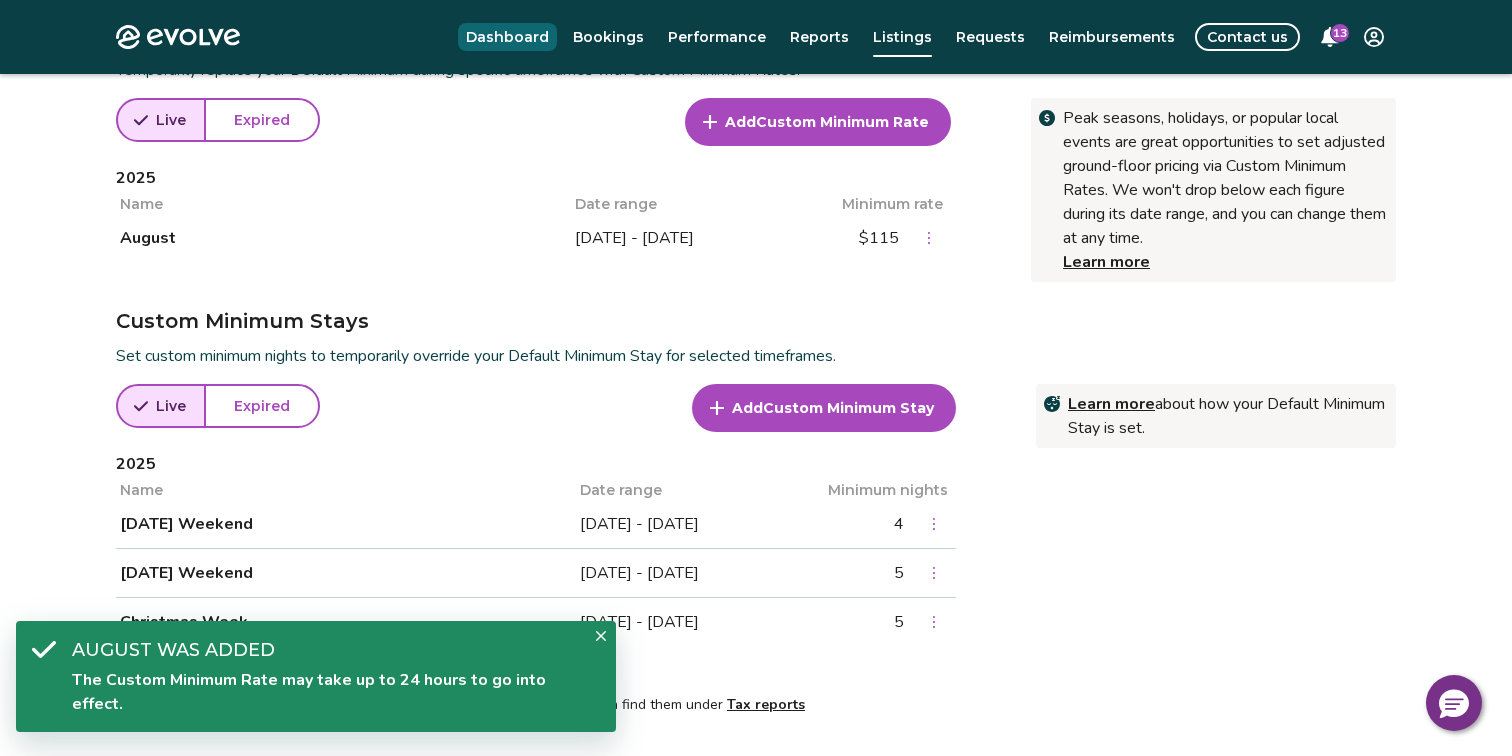 click on "Dashboard" at bounding box center [507, 37] 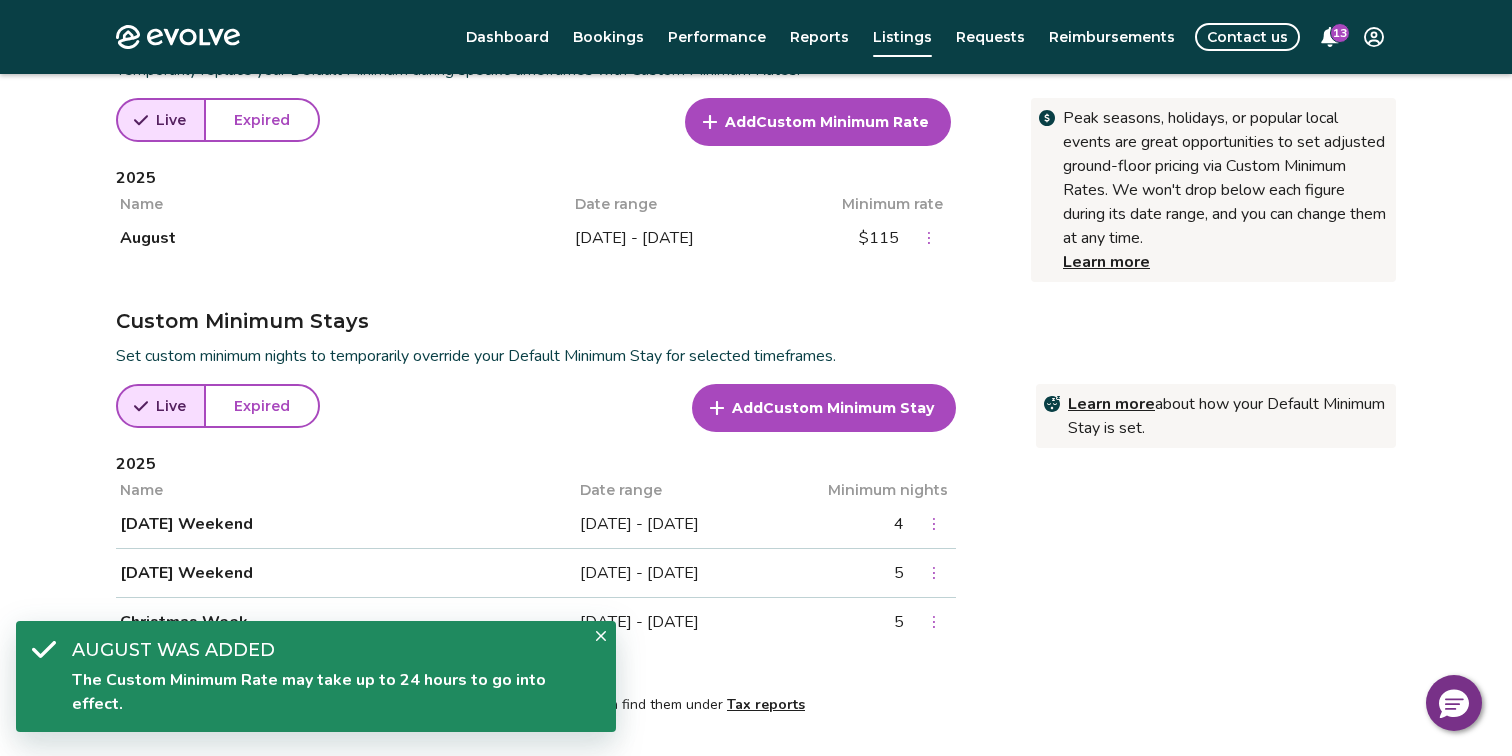 scroll, scrollTop: 0, scrollLeft: 0, axis: both 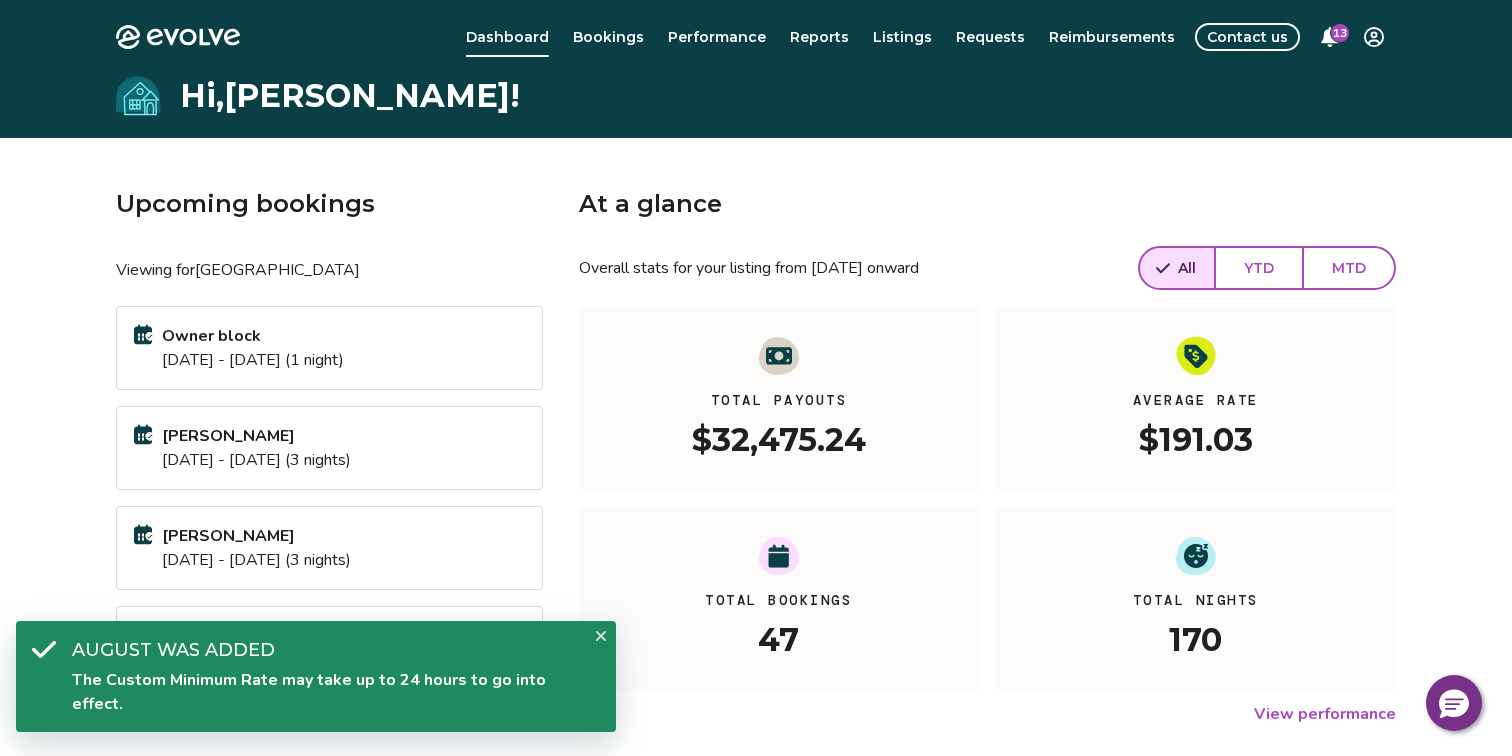 click 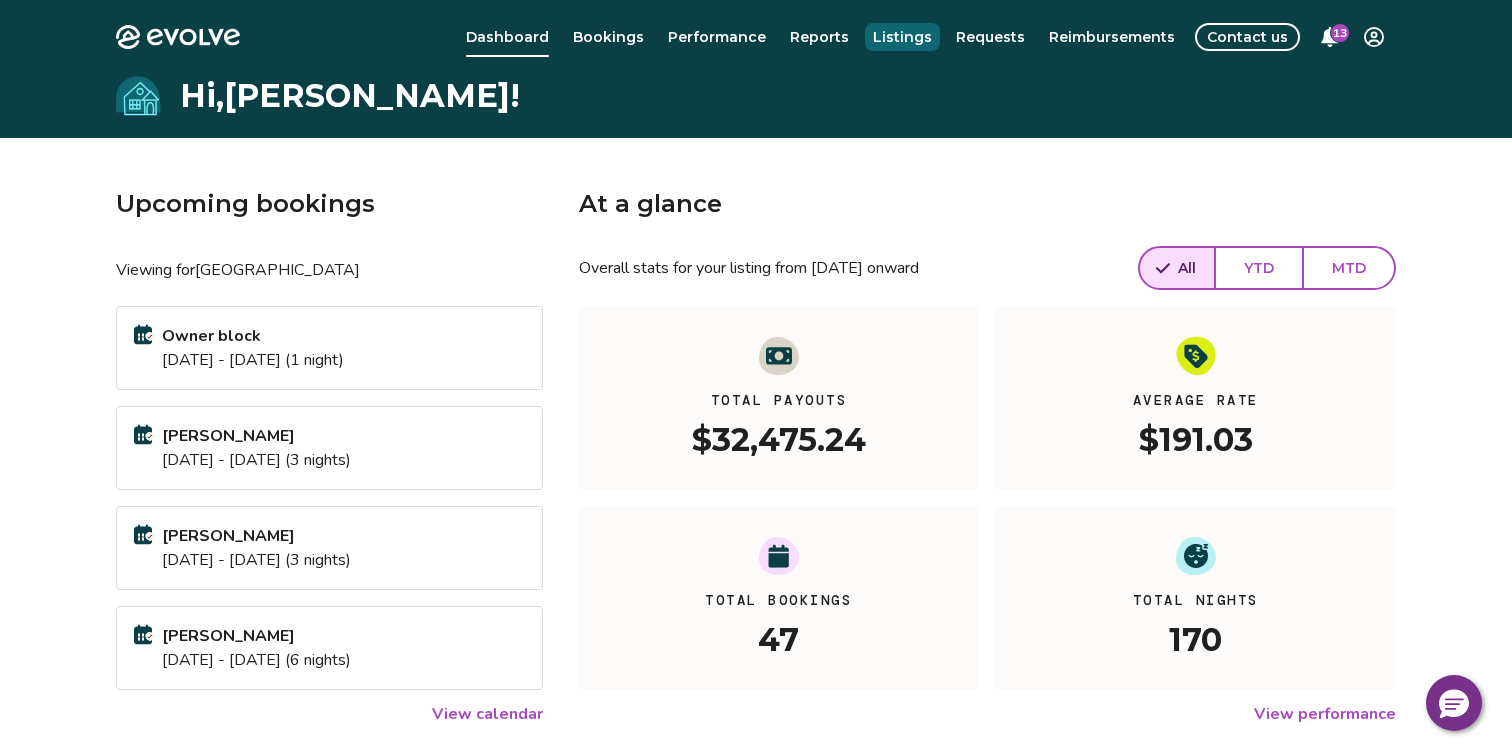 click on "Listings" at bounding box center [902, 37] 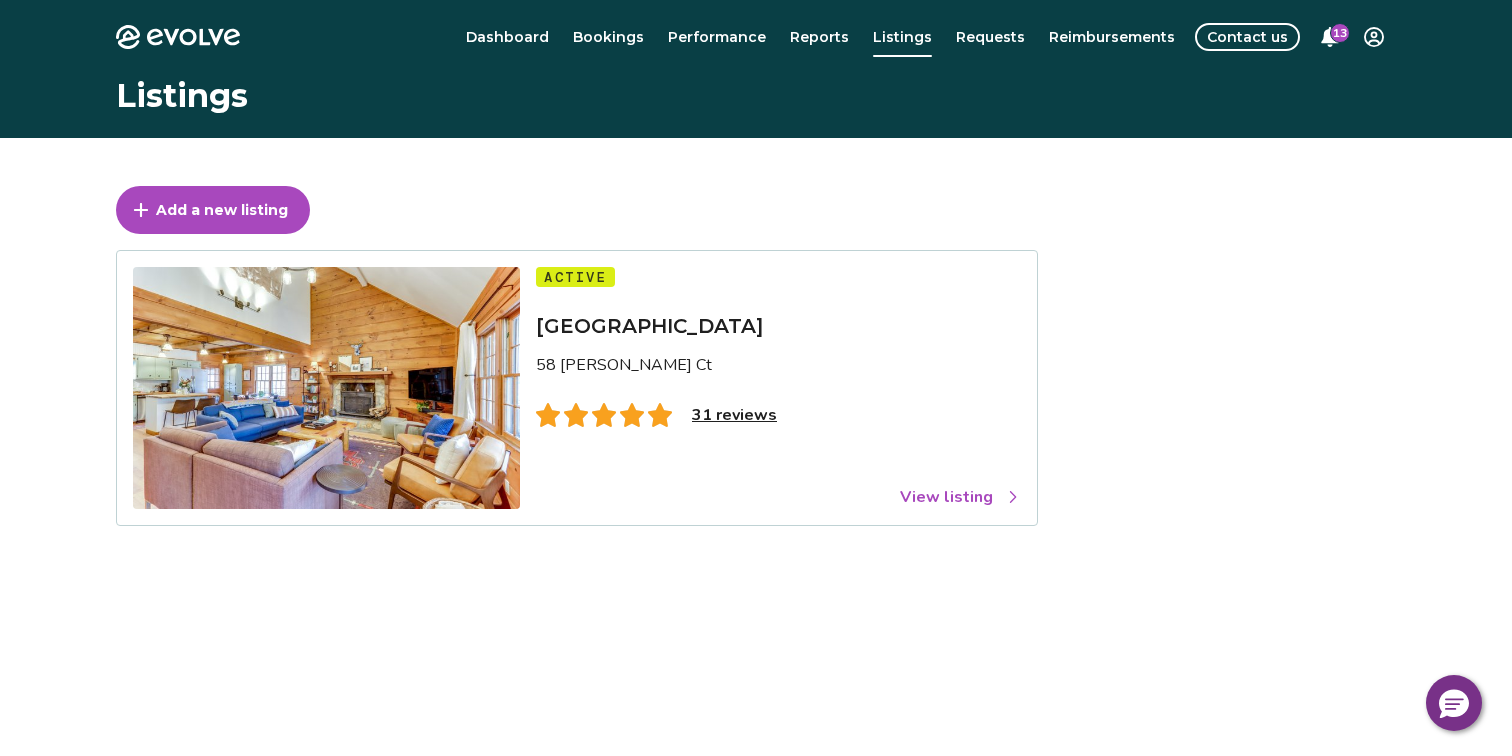 click on "View listing" at bounding box center (960, 497) 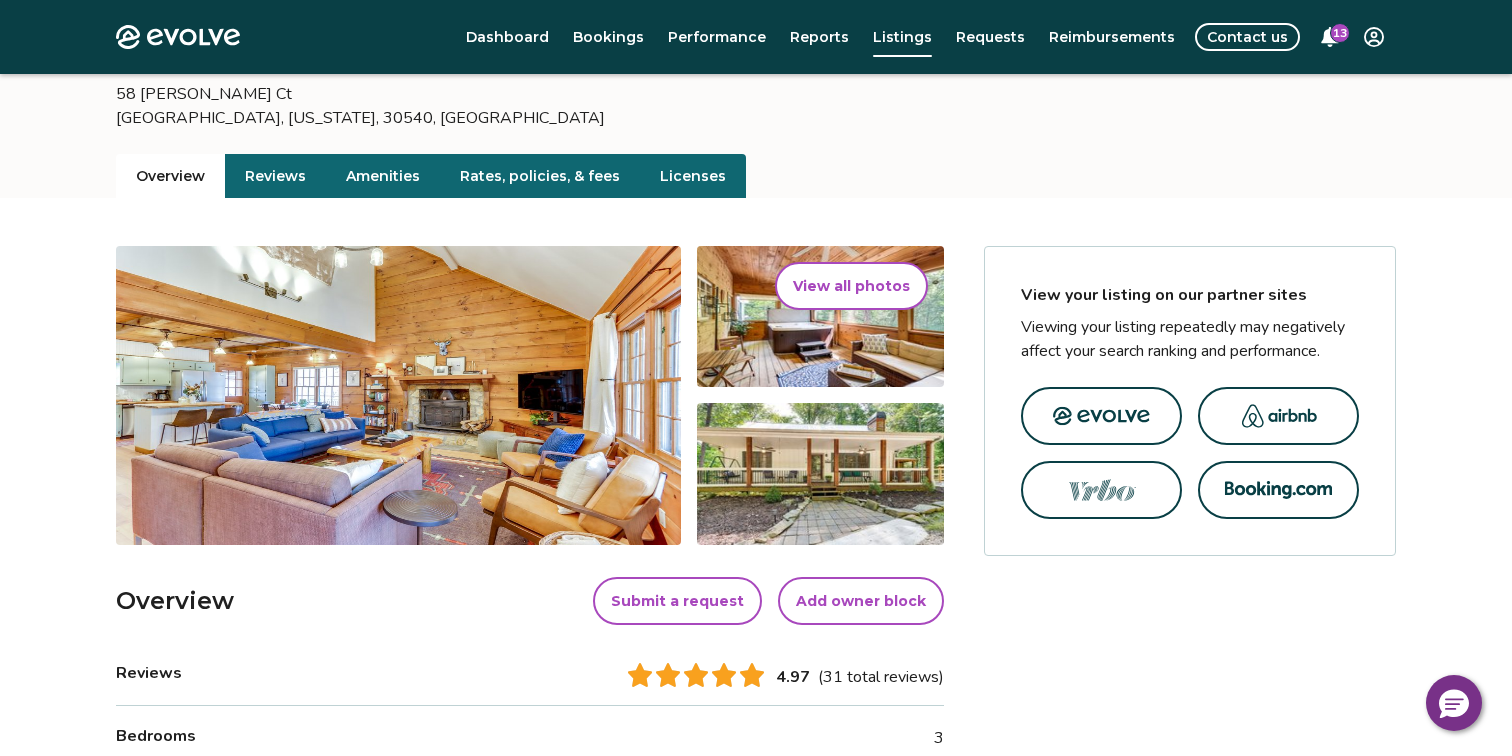 scroll, scrollTop: 164, scrollLeft: 0, axis: vertical 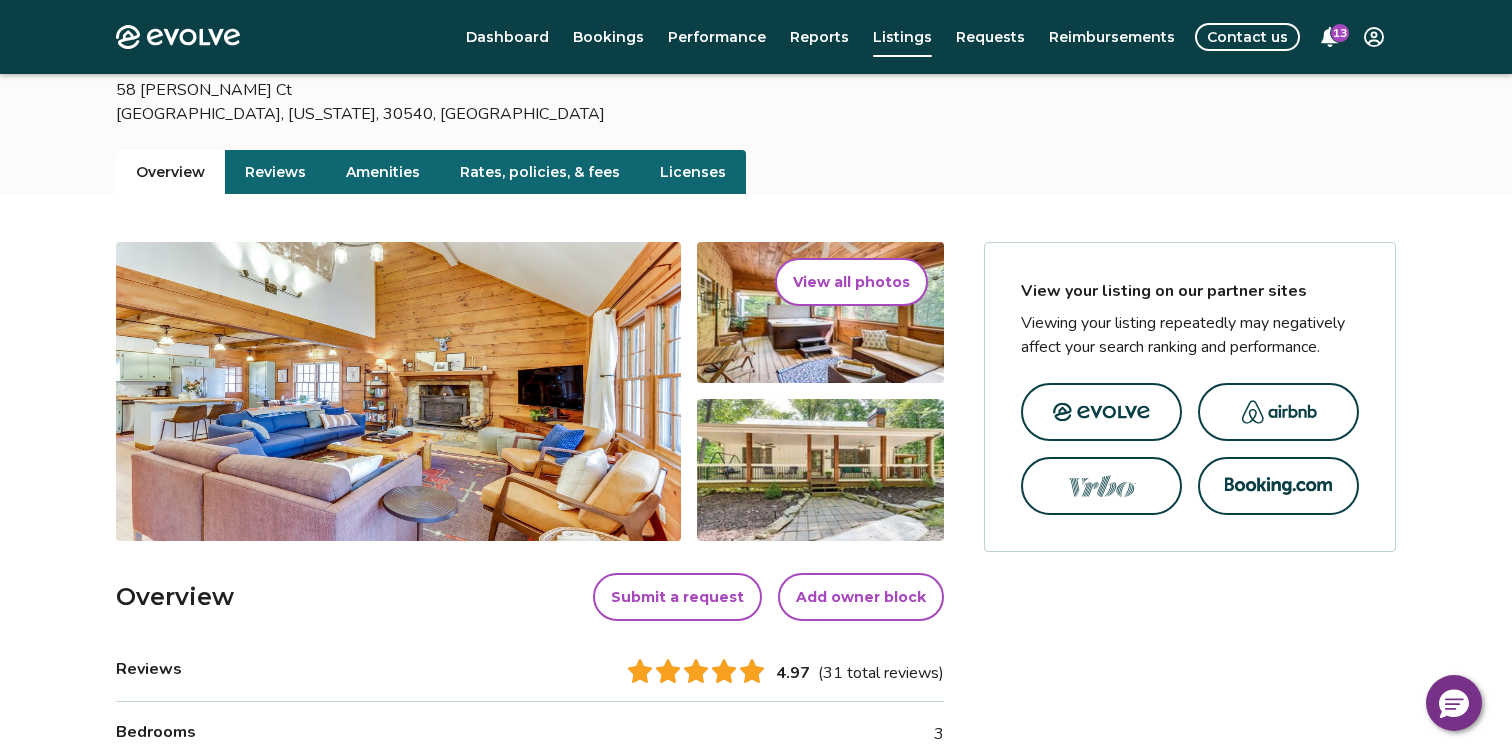 click on "Rates, policies, & fees" at bounding box center (540, 172) 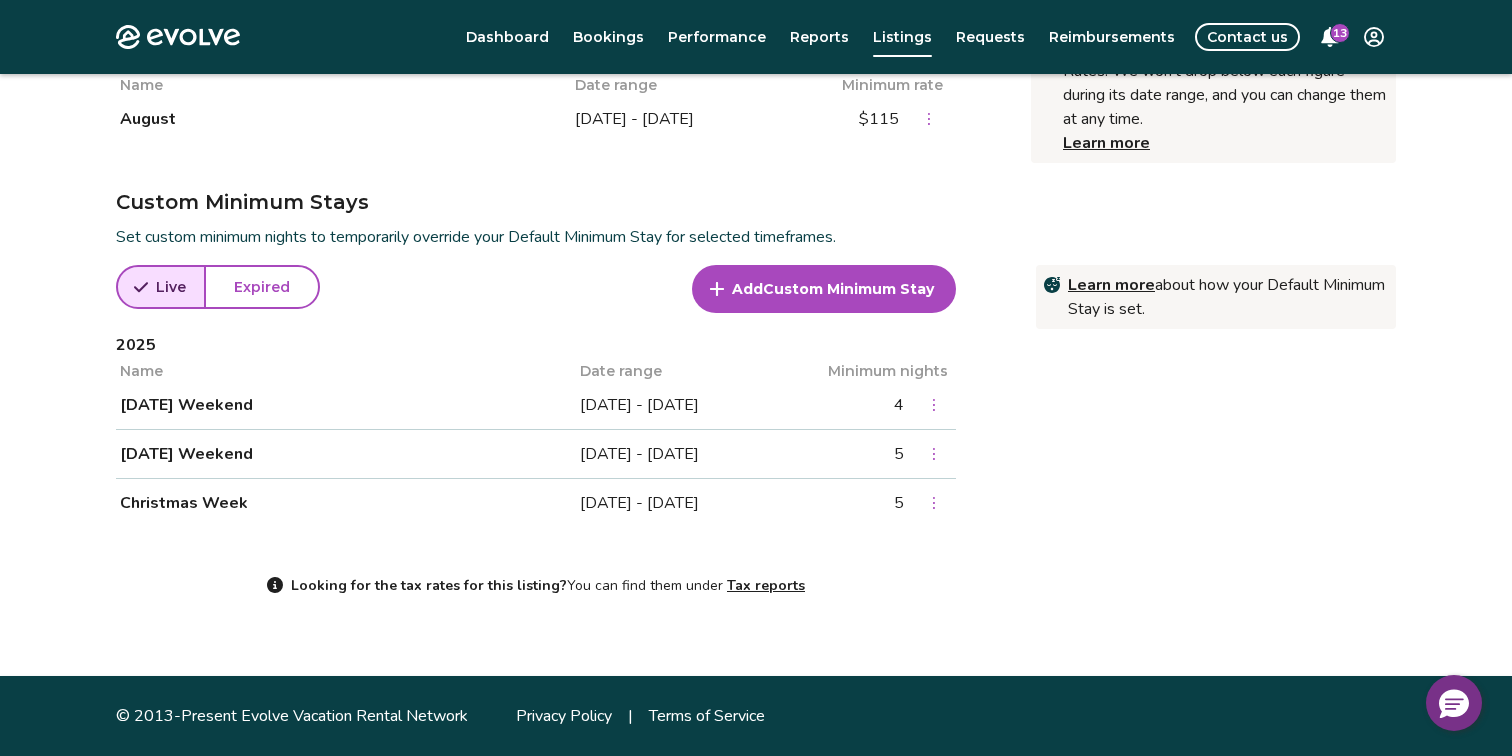 scroll, scrollTop: 1330, scrollLeft: 0, axis: vertical 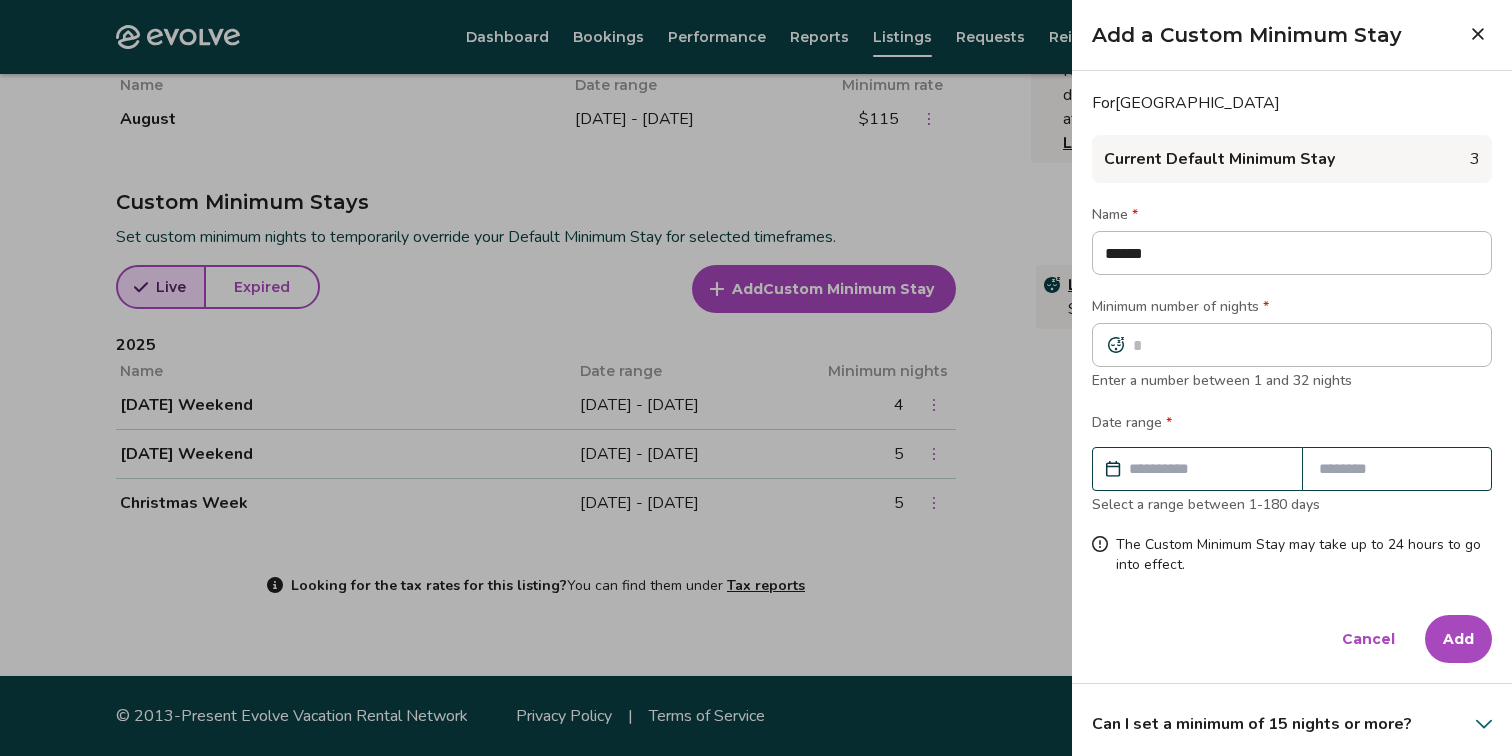type on "******" 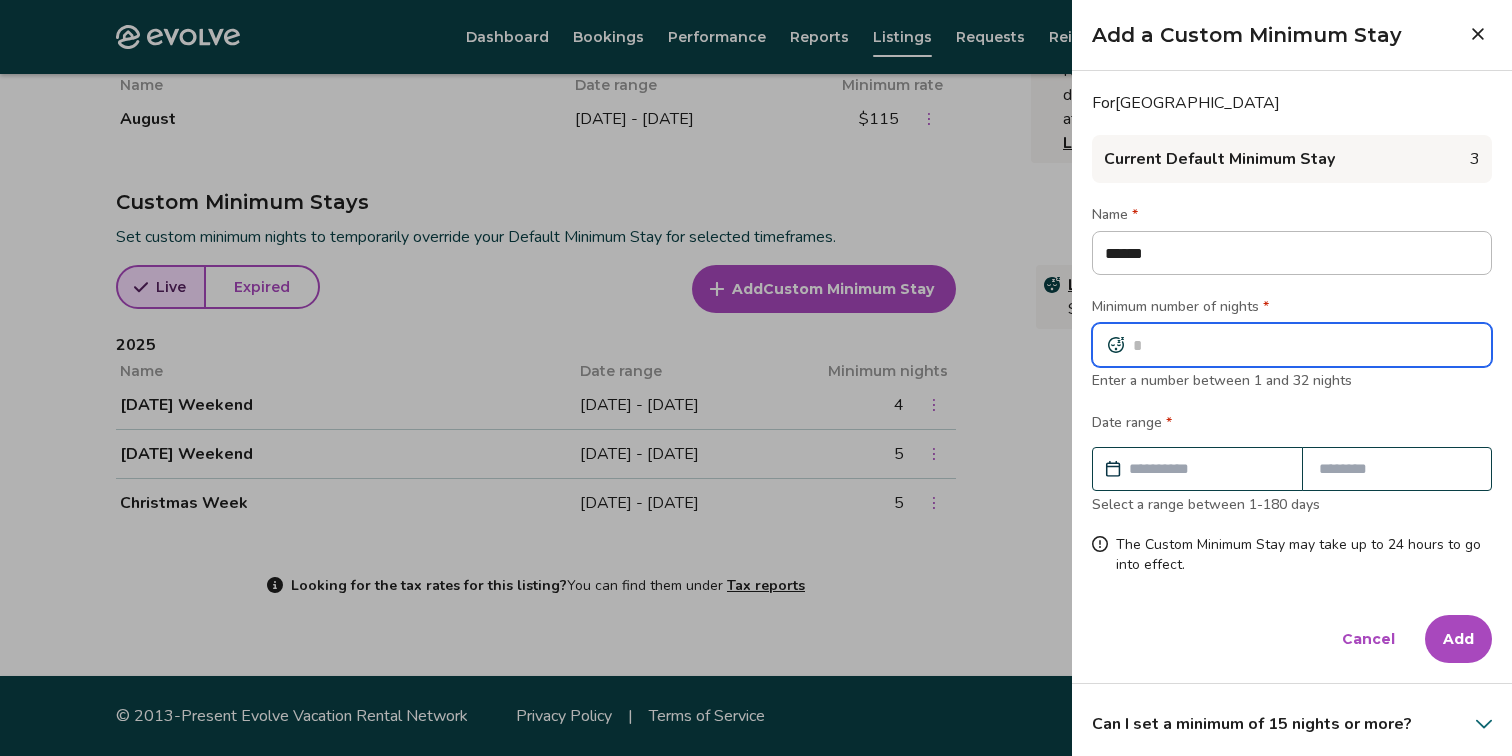 click at bounding box center (1292, 345) 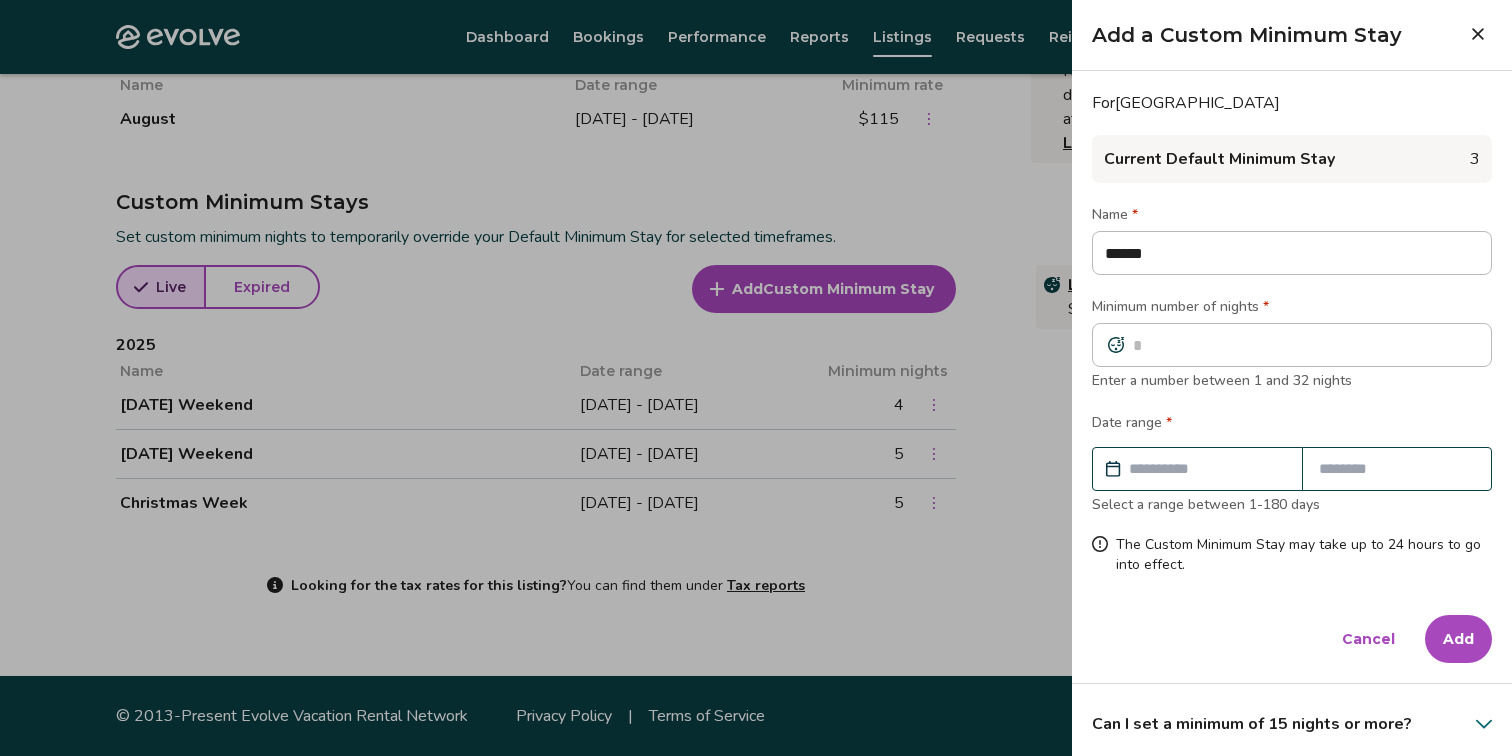 click on "Date range   *" at bounding box center [1292, 425] 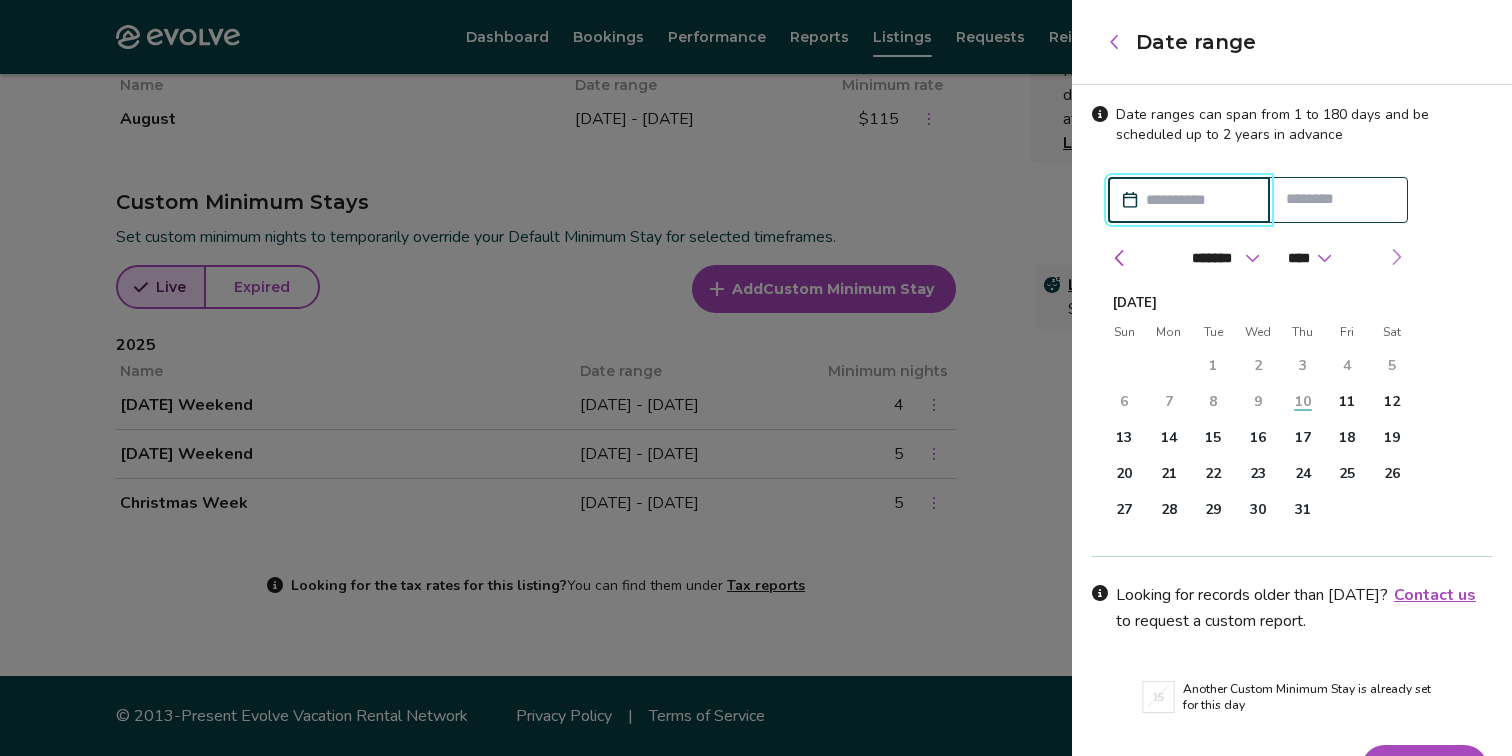 click at bounding box center (1396, 257) 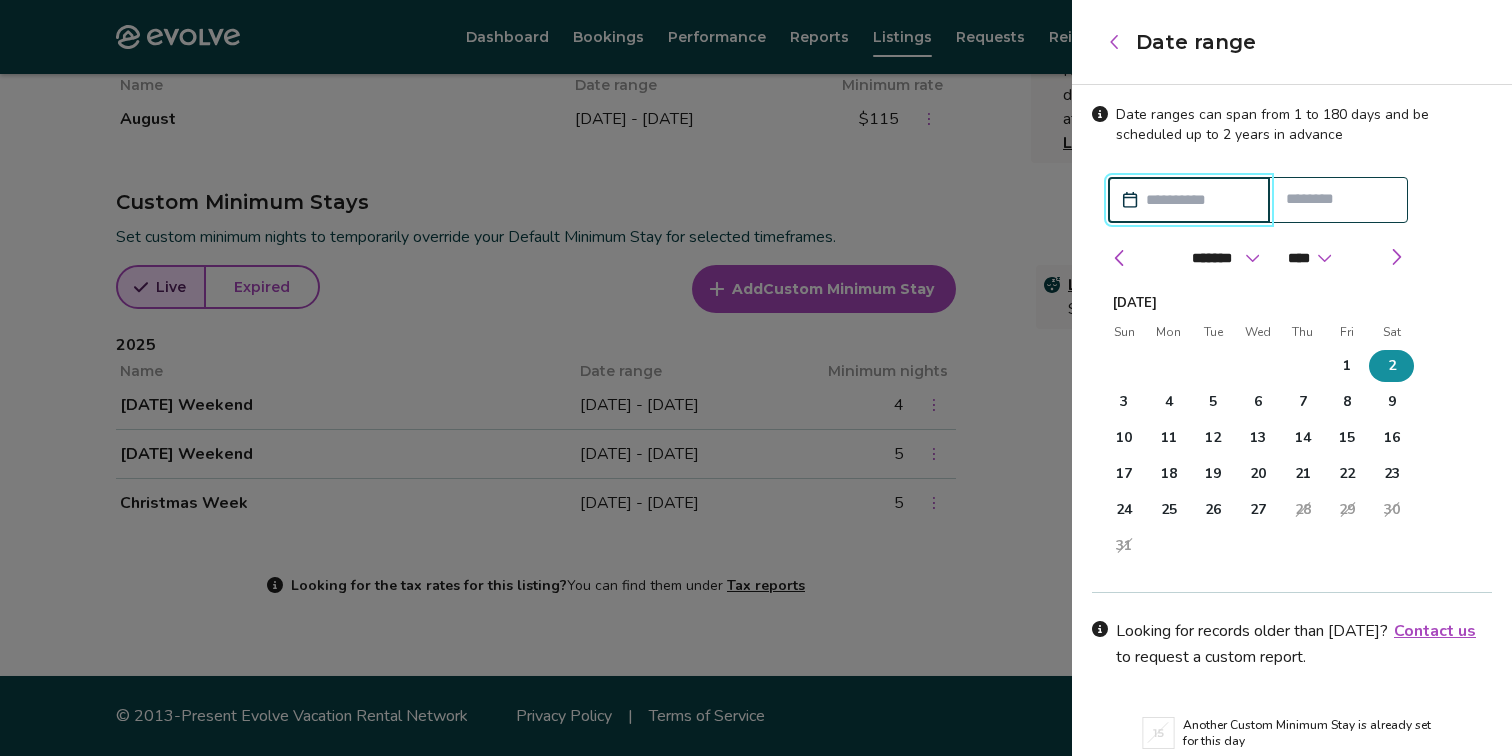 click on "2" at bounding box center (1392, 366) 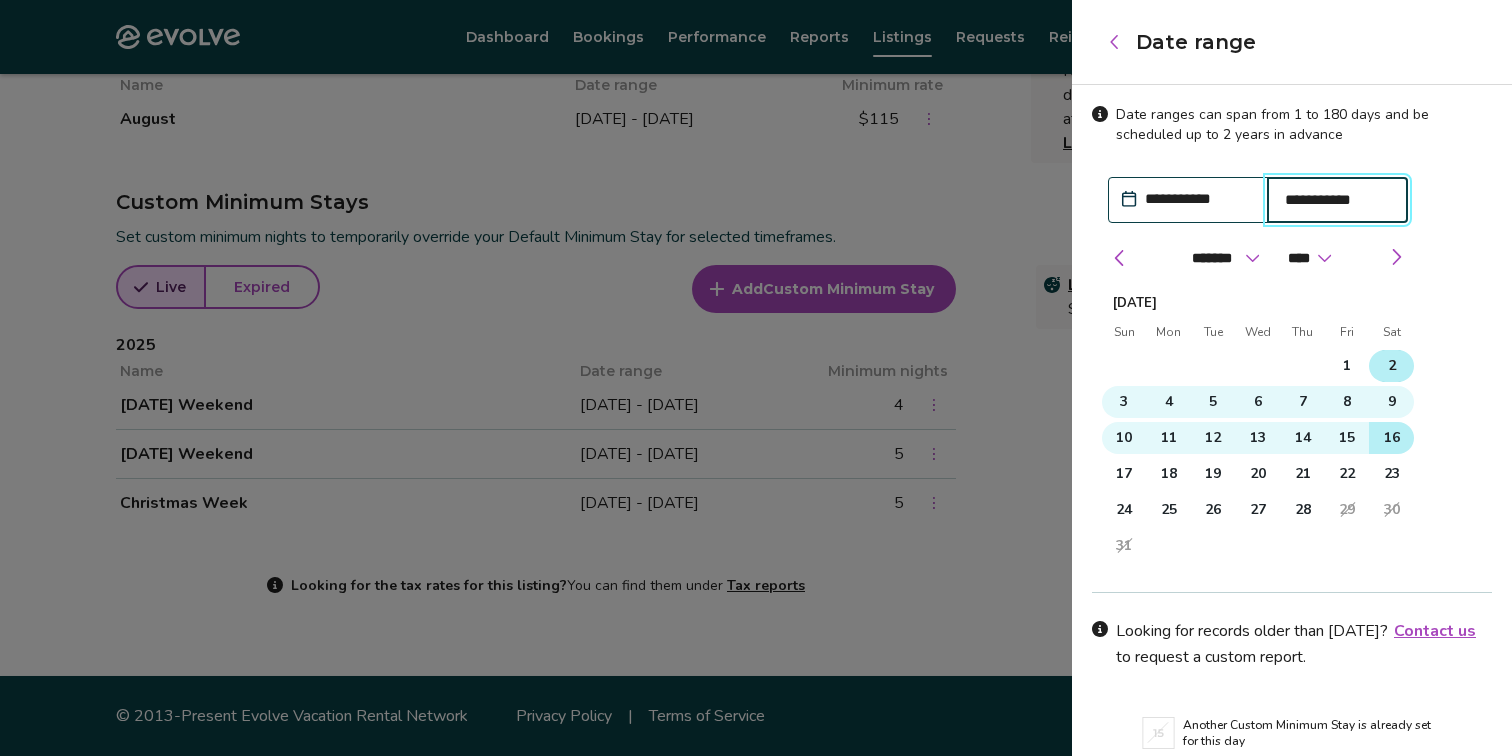 click on "16" at bounding box center [1391, 438] 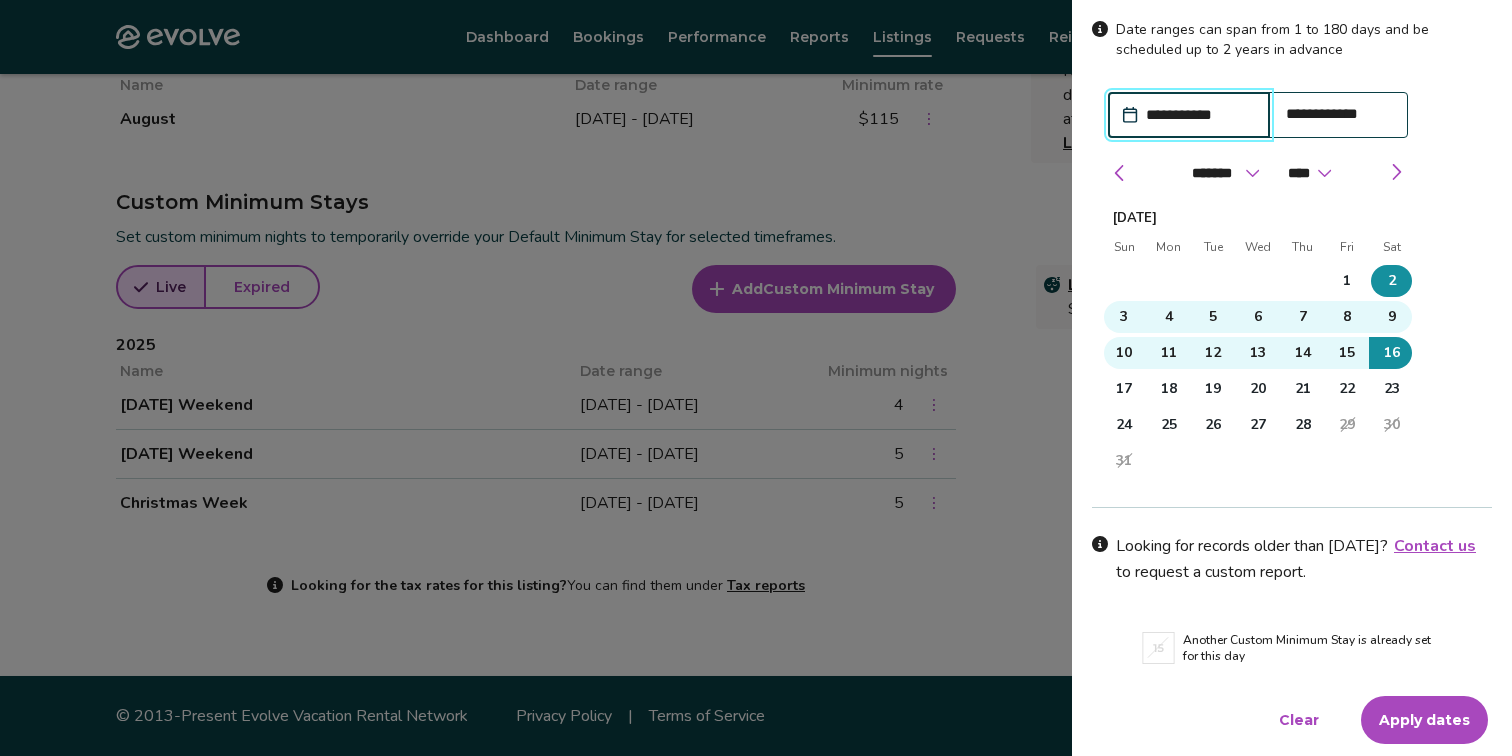 scroll, scrollTop: 195, scrollLeft: 0, axis: vertical 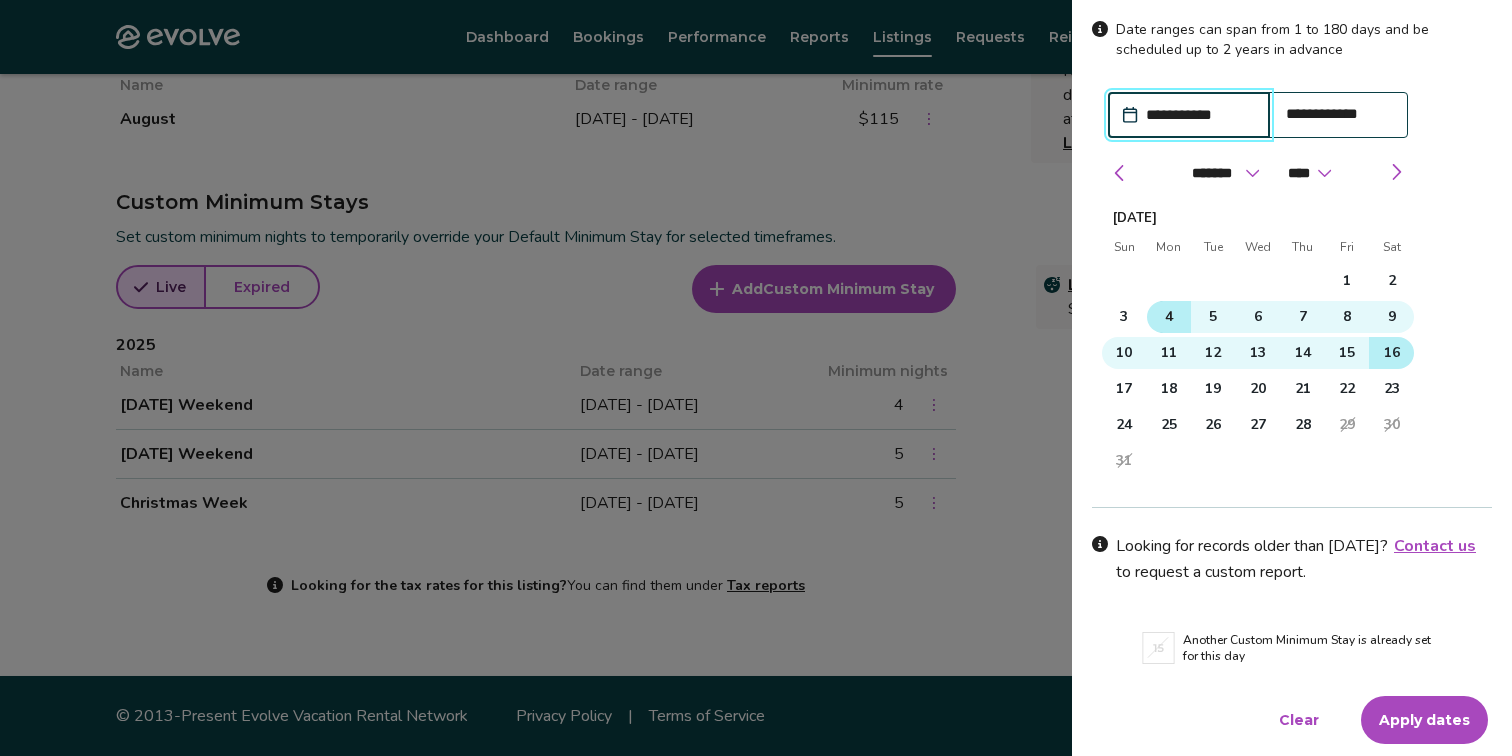 click on "4" at bounding box center (1169, 317) 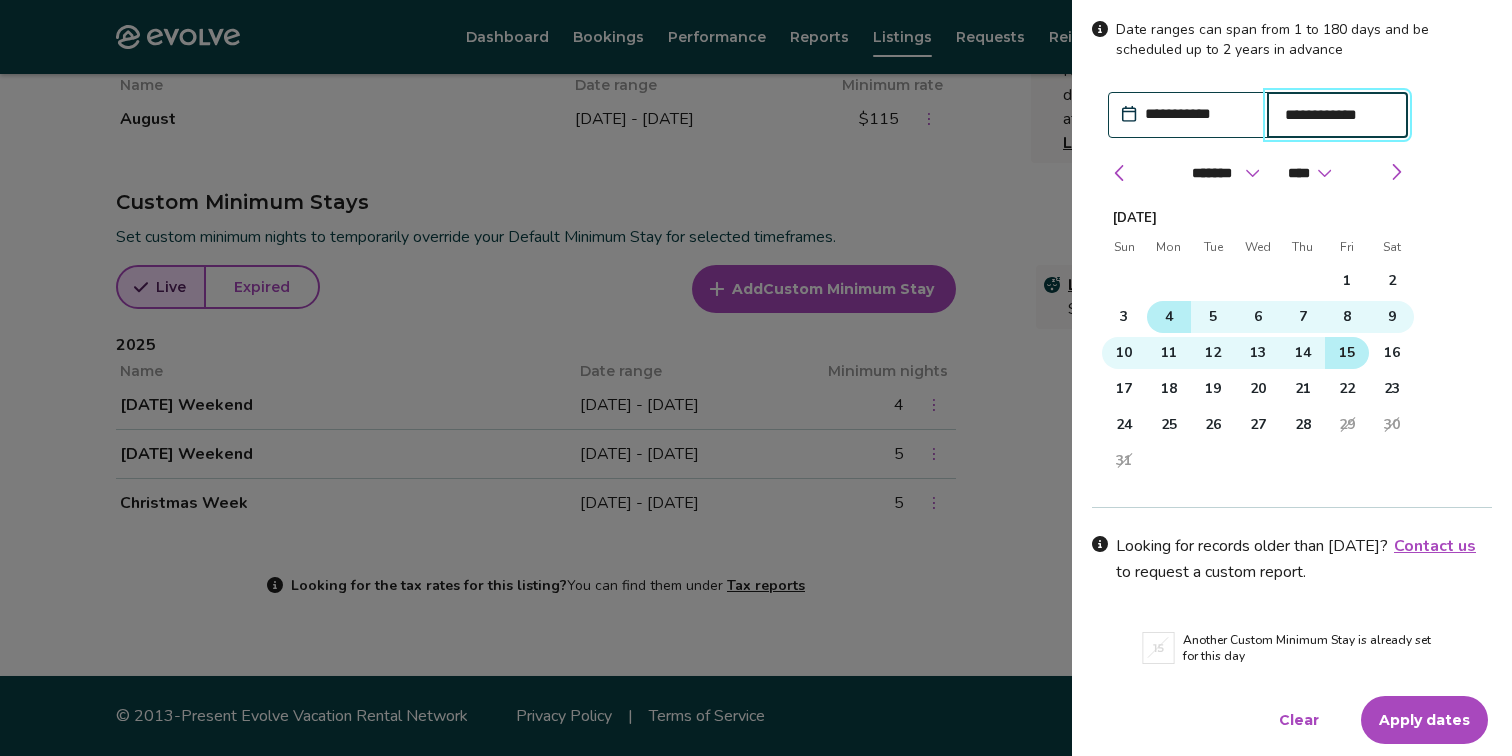 click on "15" at bounding box center [1347, 353] 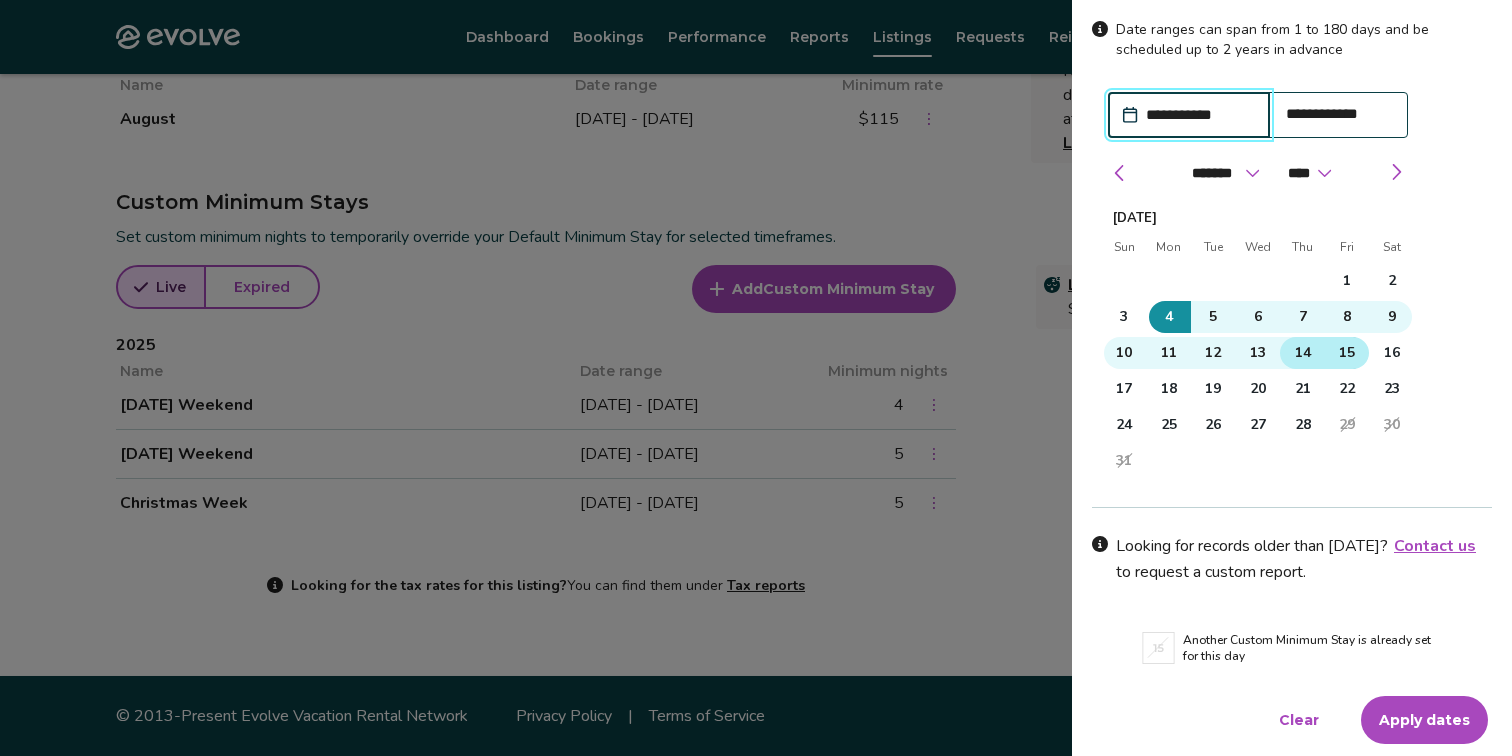 click on "14" at bounding box center [1303, 353] 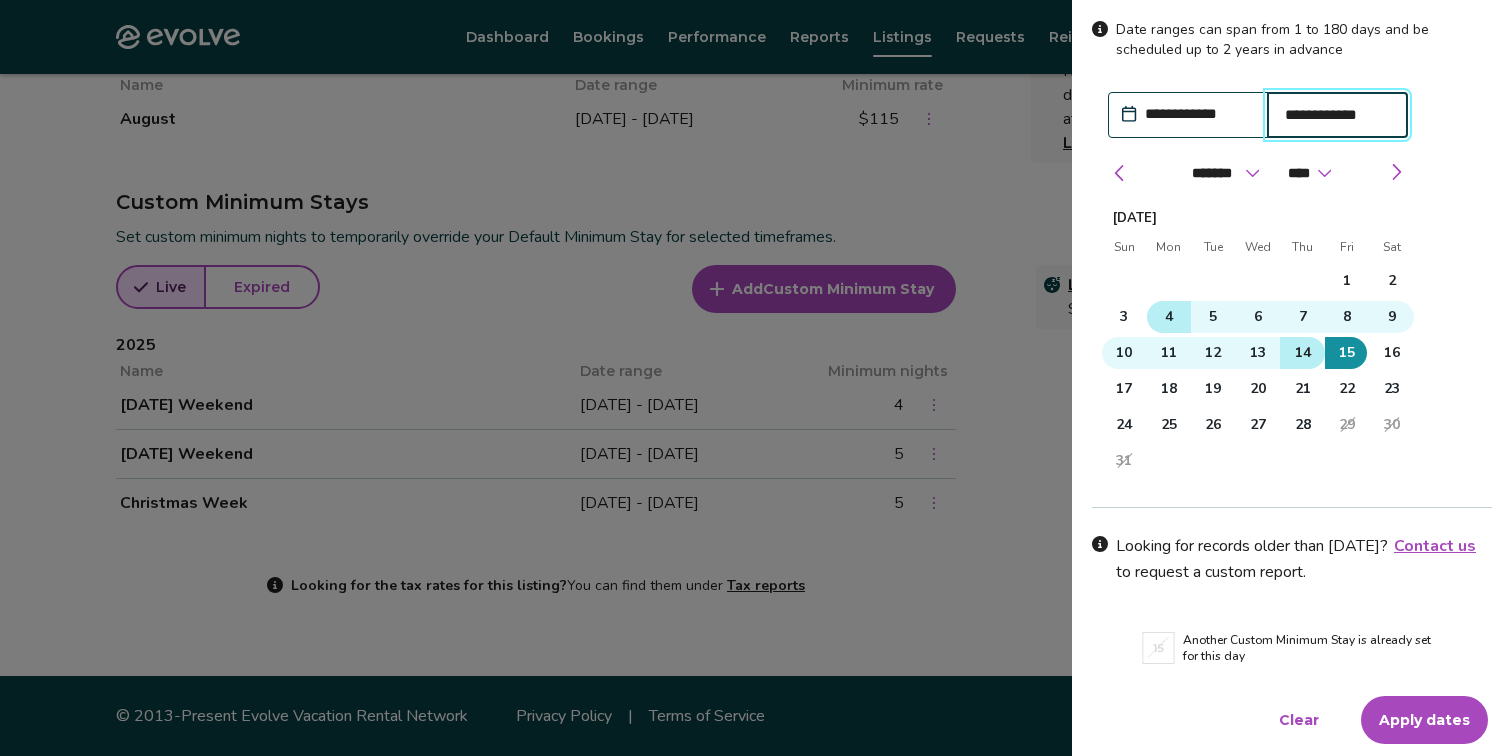 click on "4" at bounding box center [1169, 317] 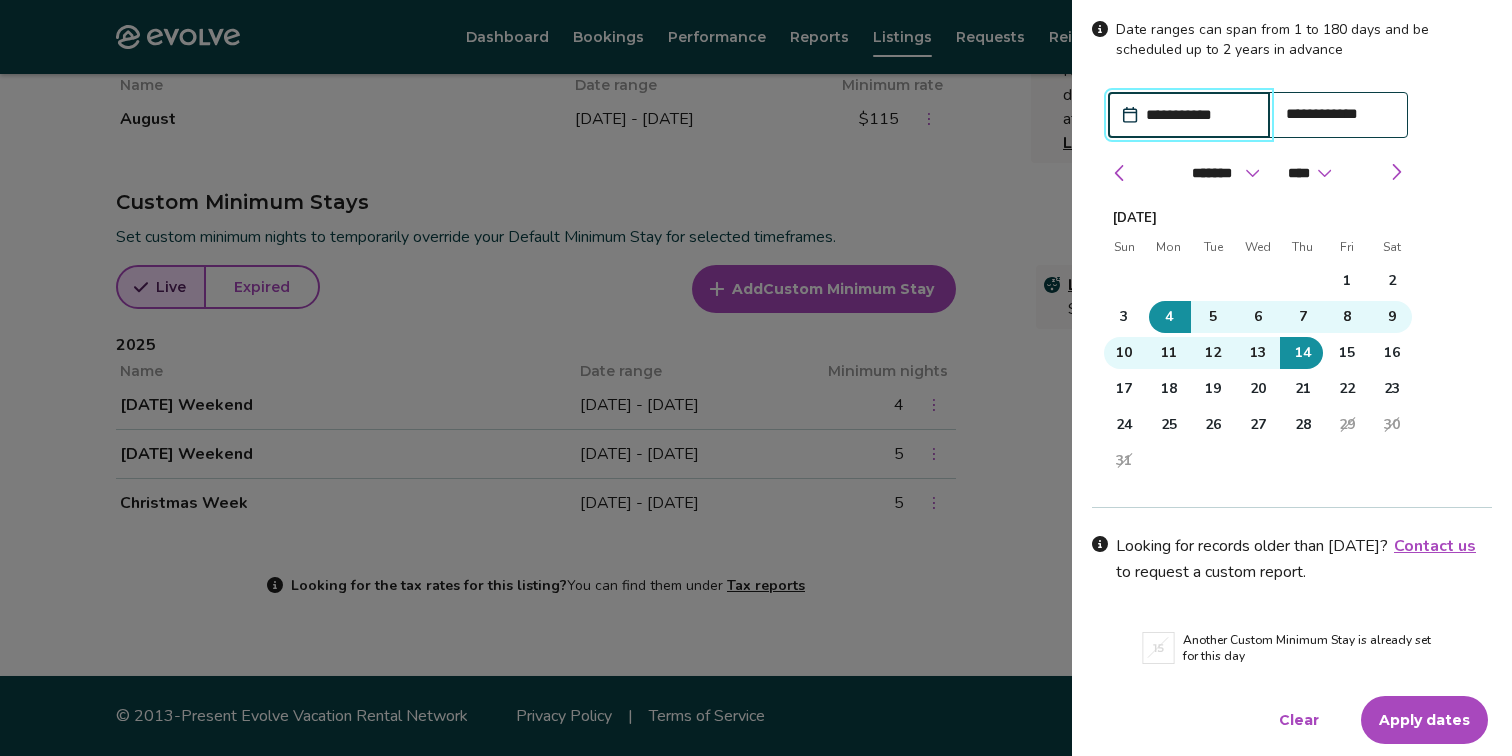 click at bounding box center [756, 378] 